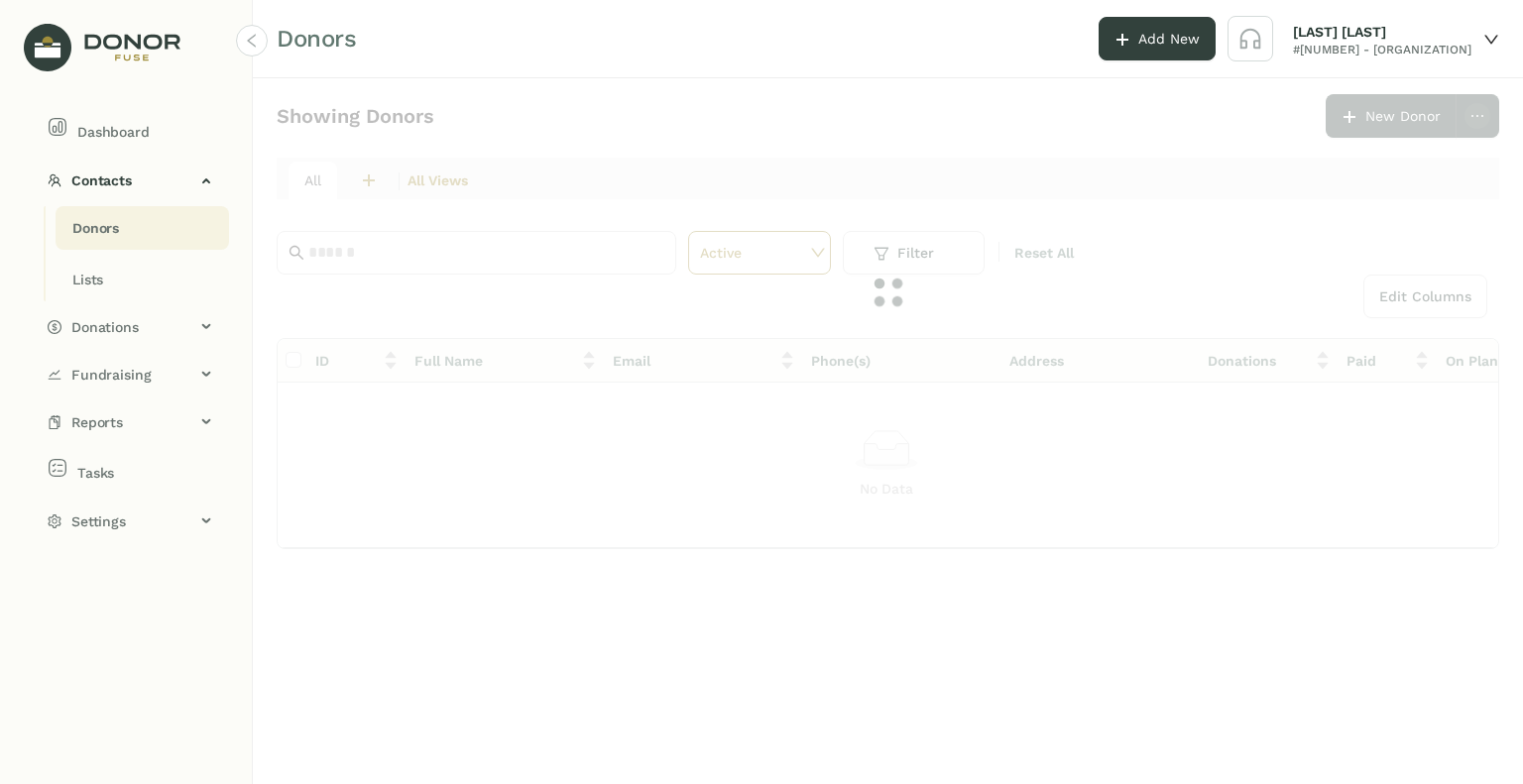 scroll, scrollTop: 0, scrollLeft: 0, axis: both 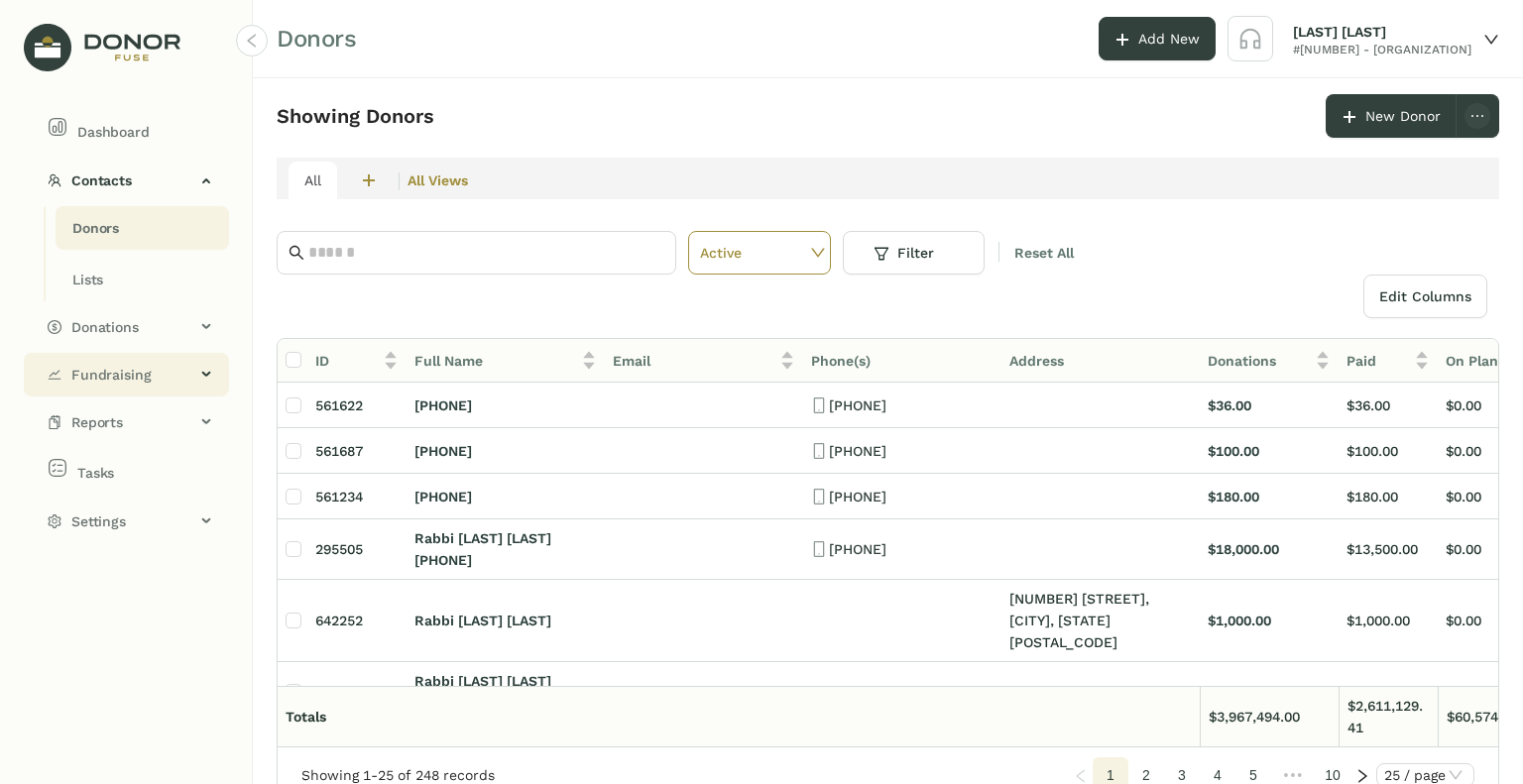 click on "Fundraising" at bounding box center [133, 180] 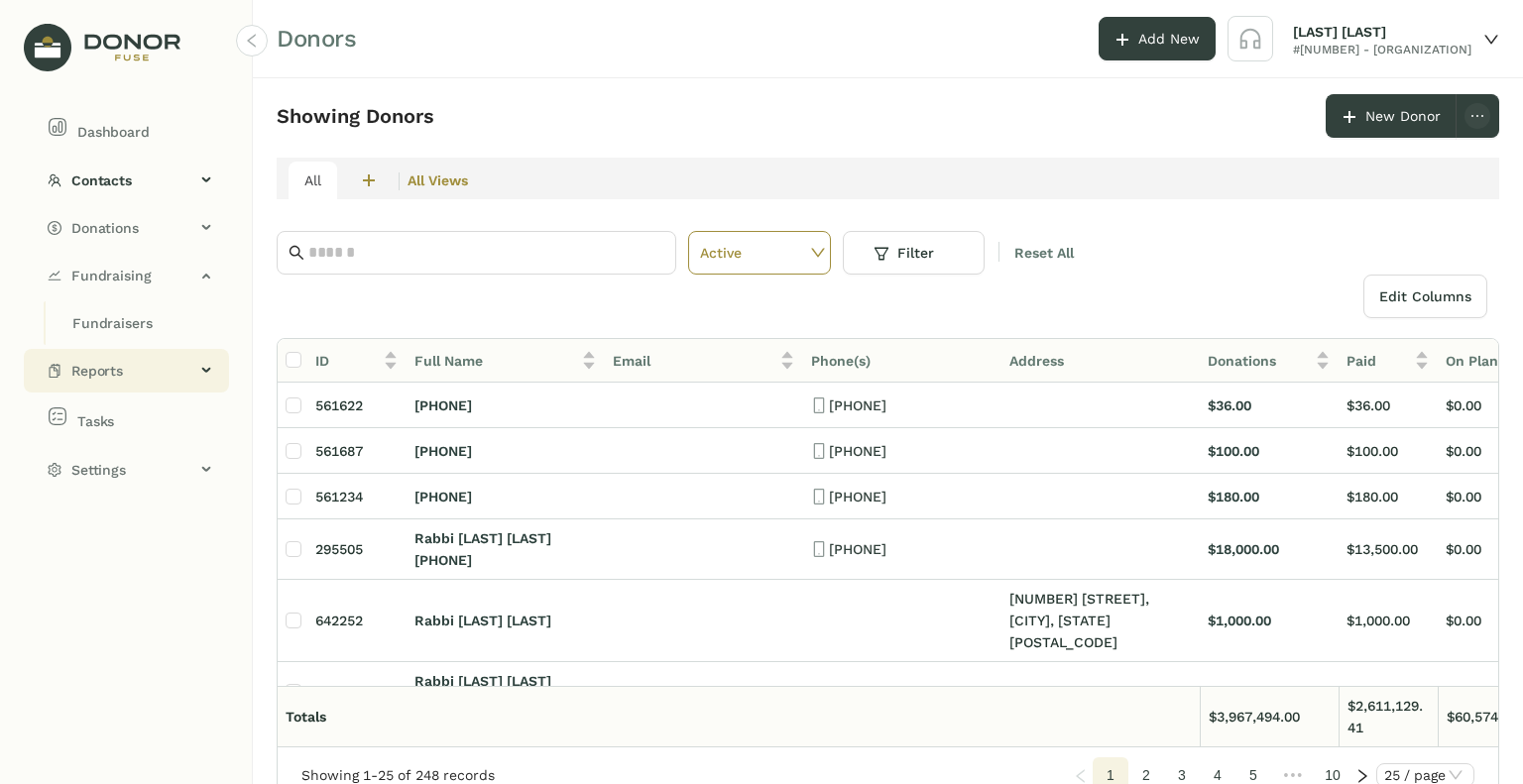 click on "Reports" at bounding box center [133, 371] 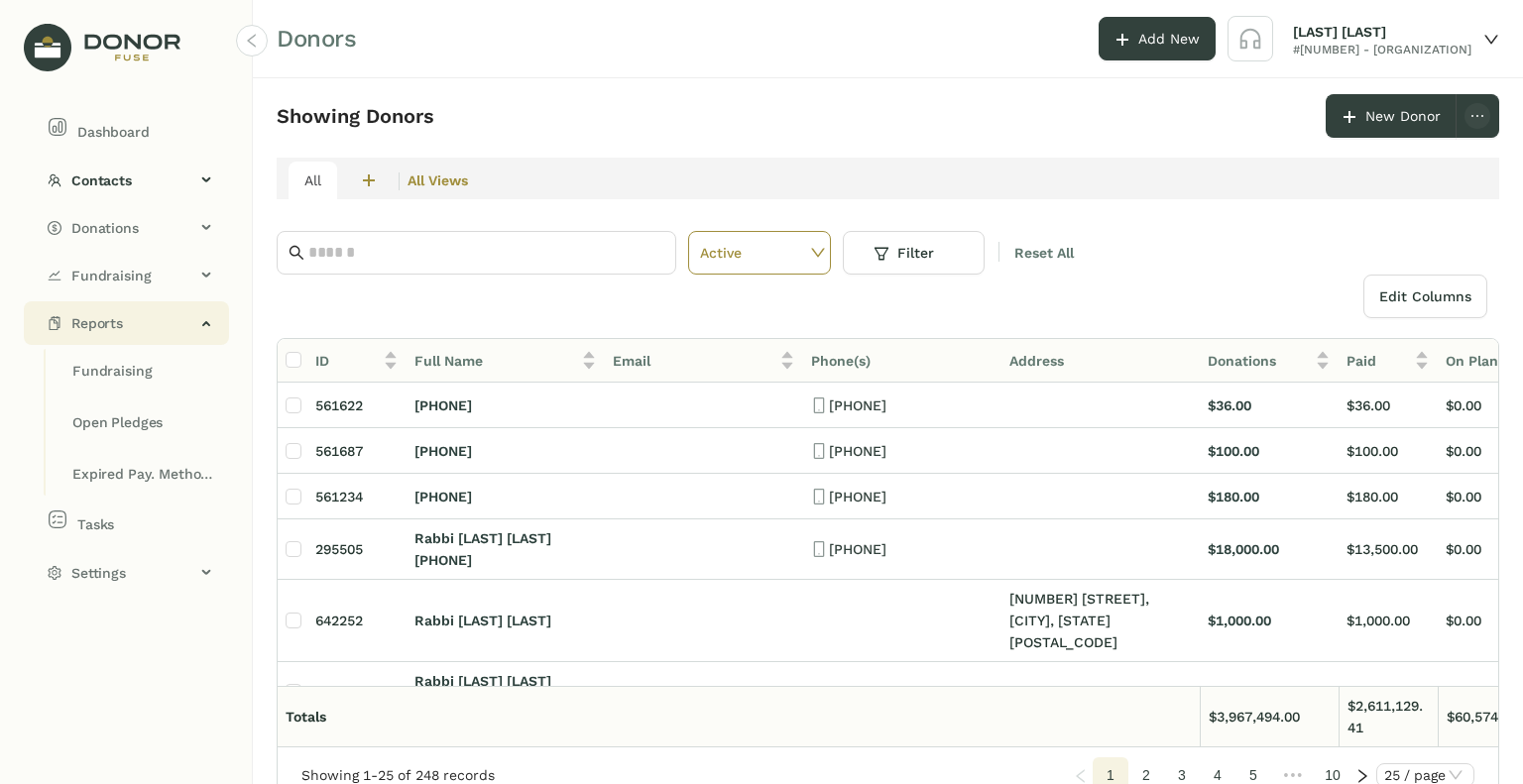 click on "Fundraising" at bounding box center [112, 371] 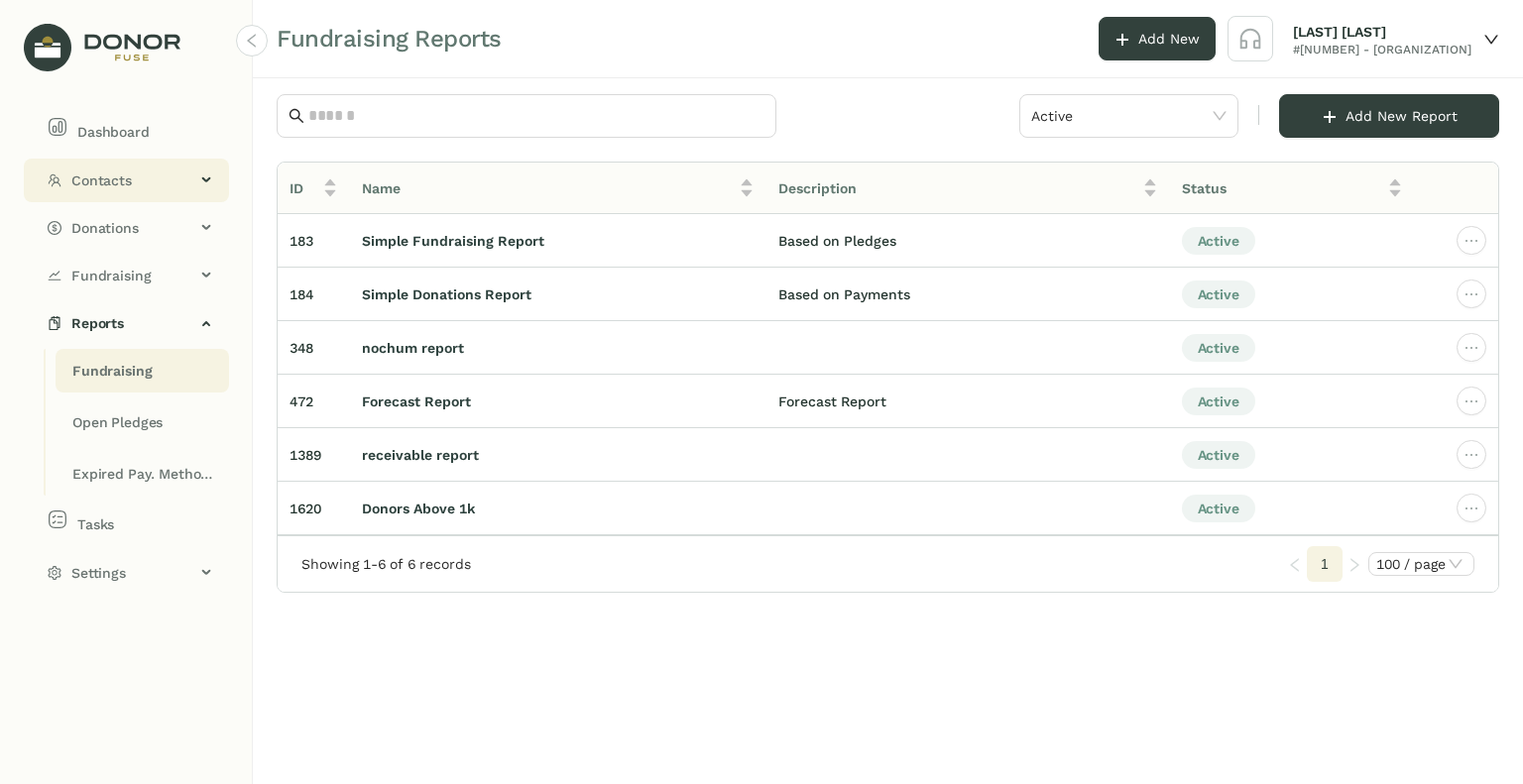 click on "Contacts" at bounding box center (133, 180) 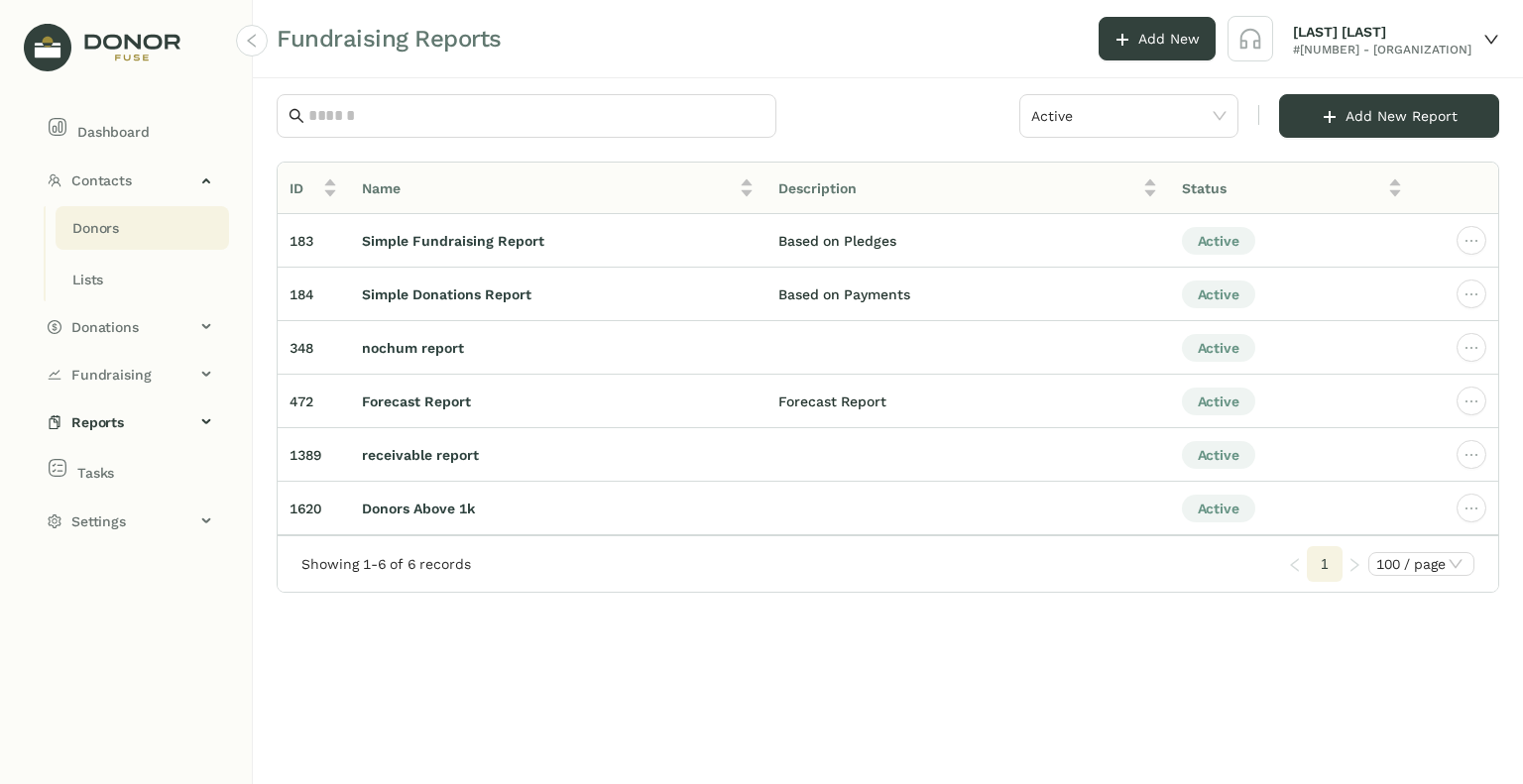 click on "Donors" at bounding box center [95, 228] 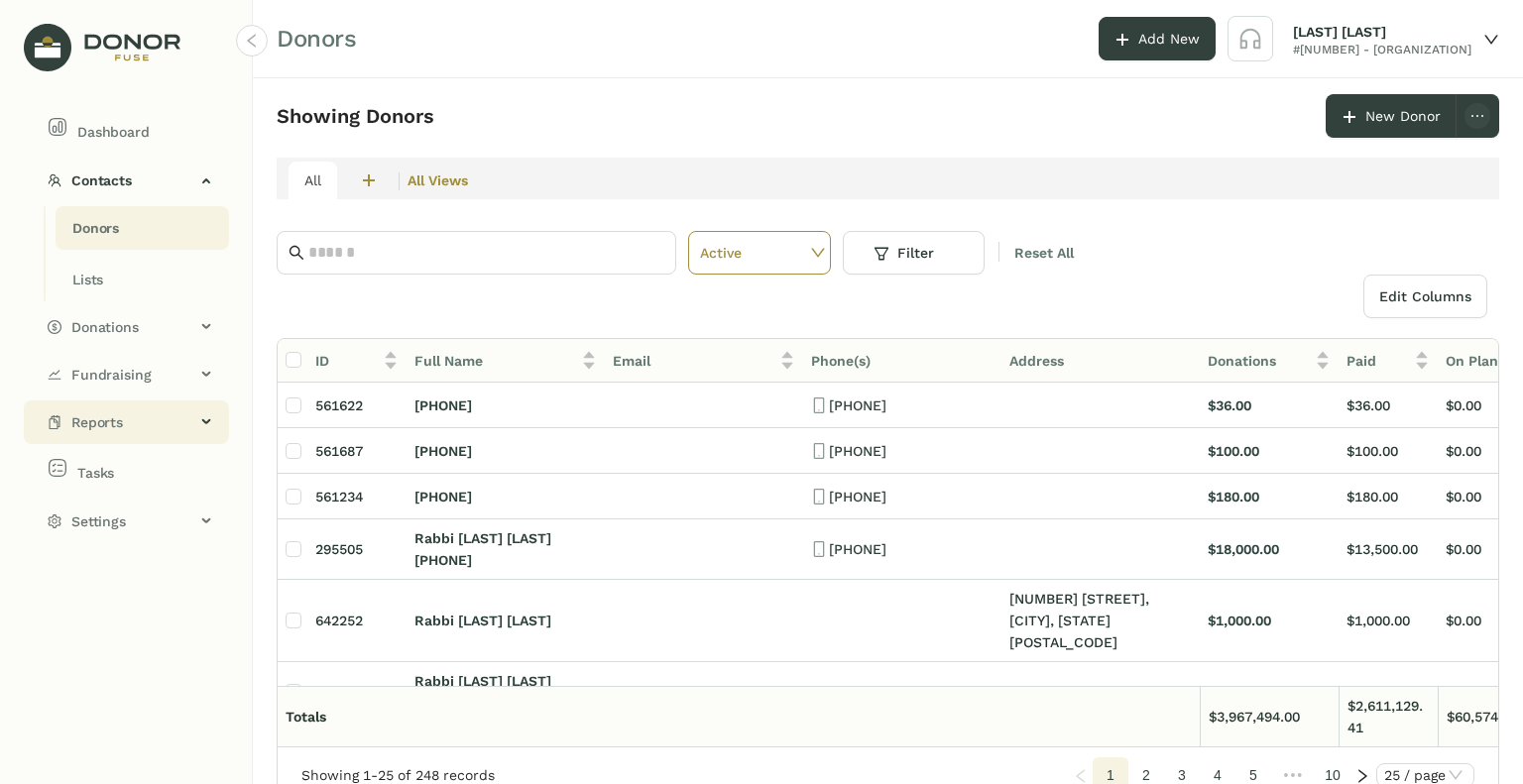 click on "Reports" at bounding box center [133, 422] 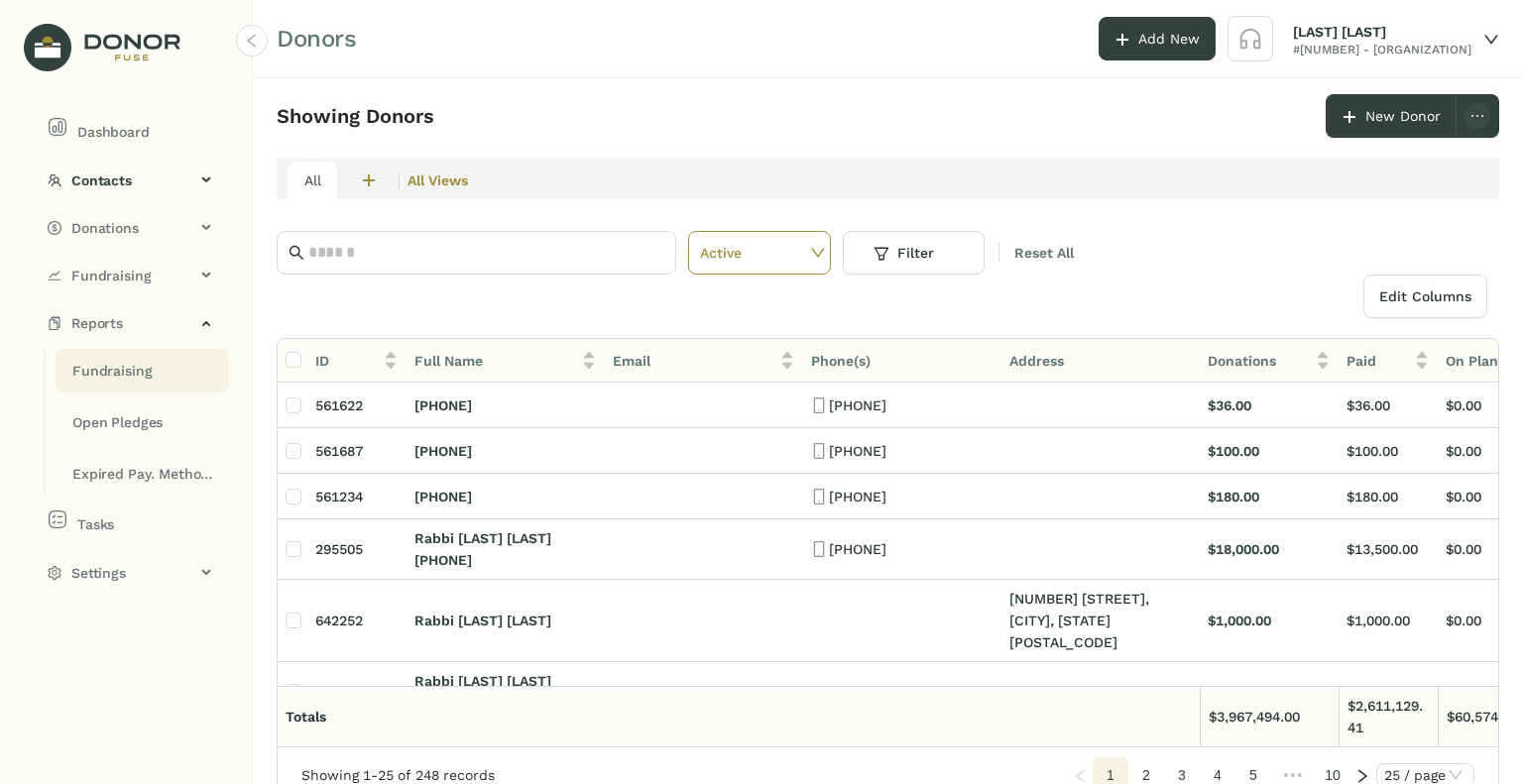 click on "Fundraising" at bounding box center (112, 371) 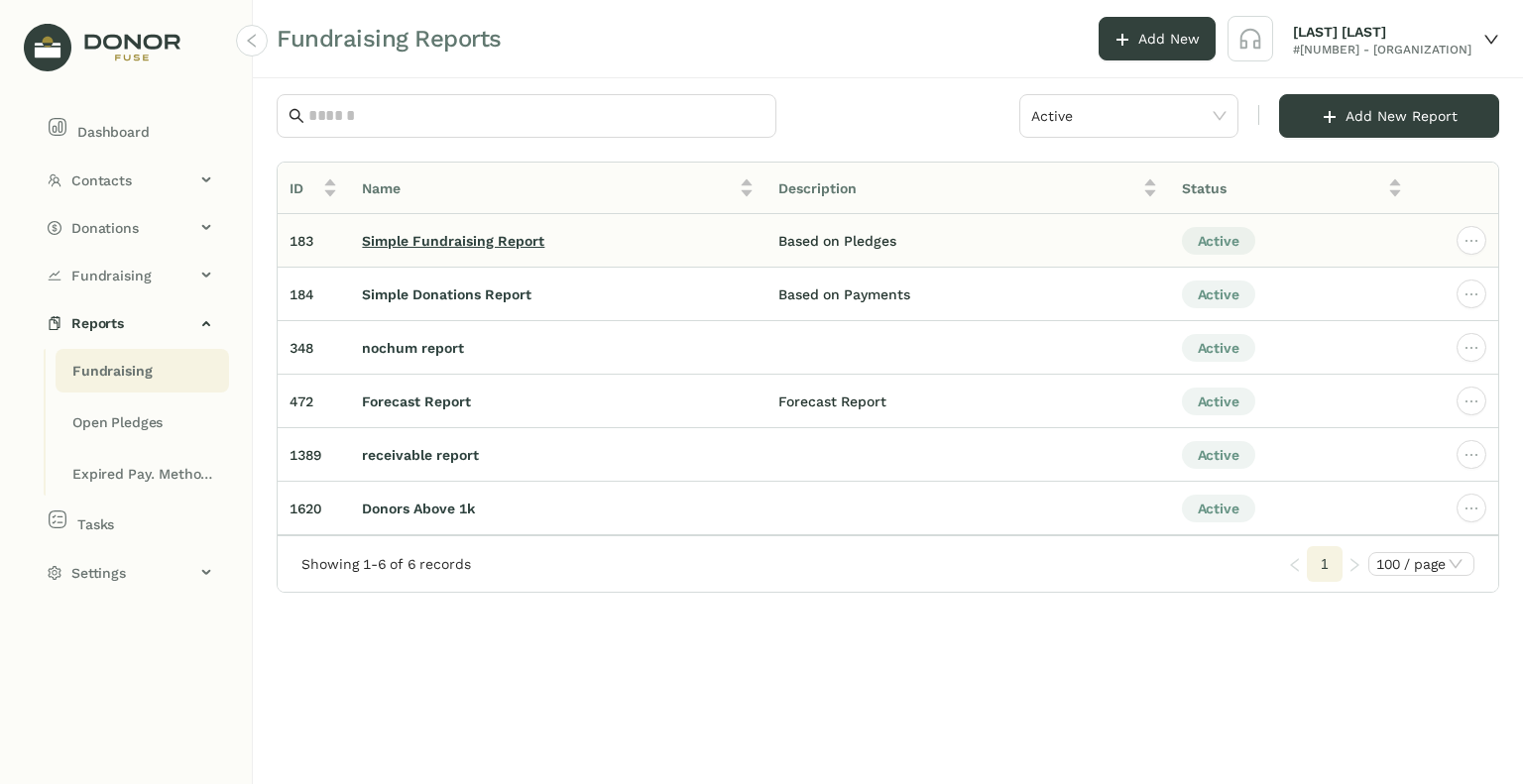 click on "Simple Fundraising Report" at bounding box center [453, 241] 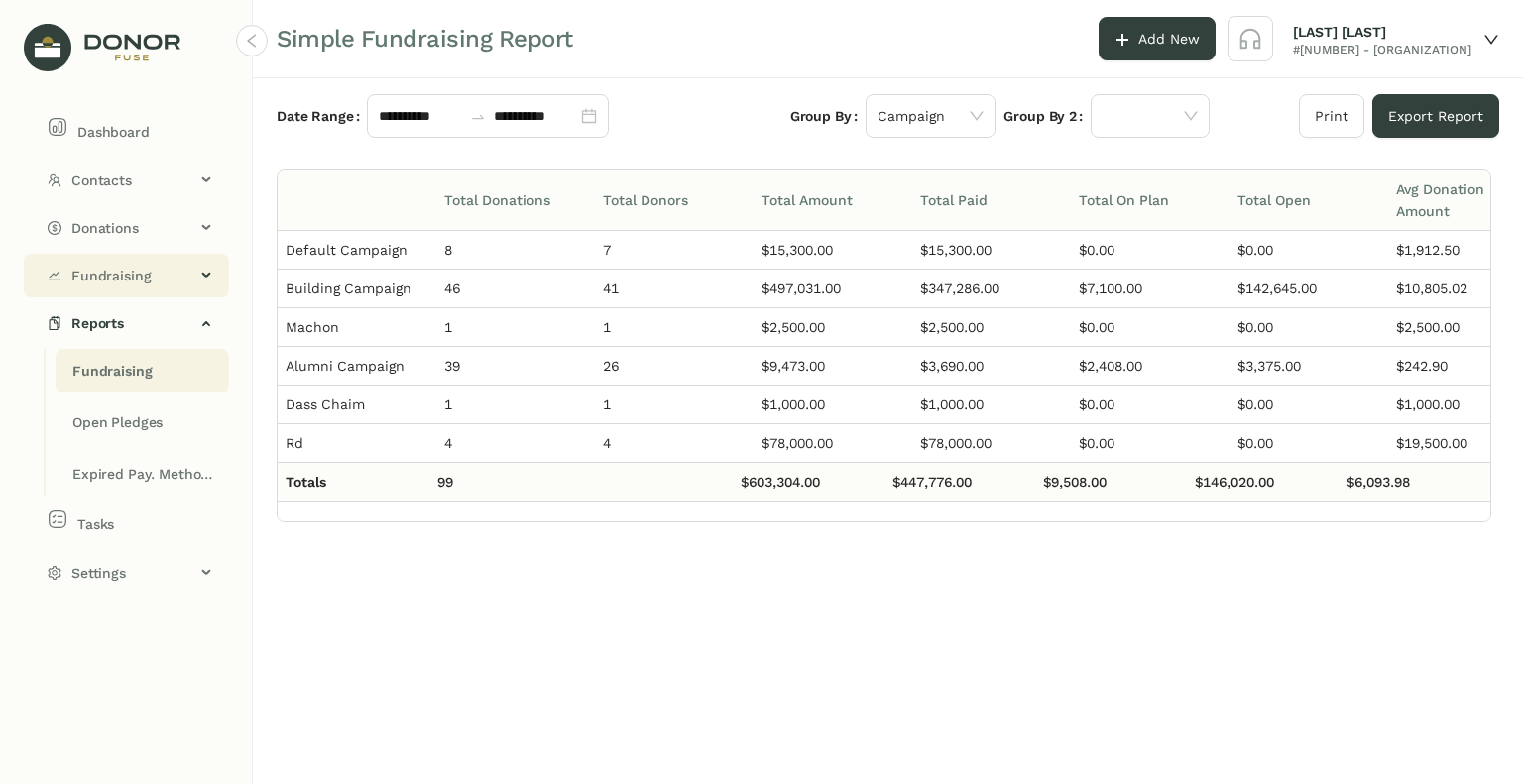 click on "Fundraising" at bounding box center (133, 276) 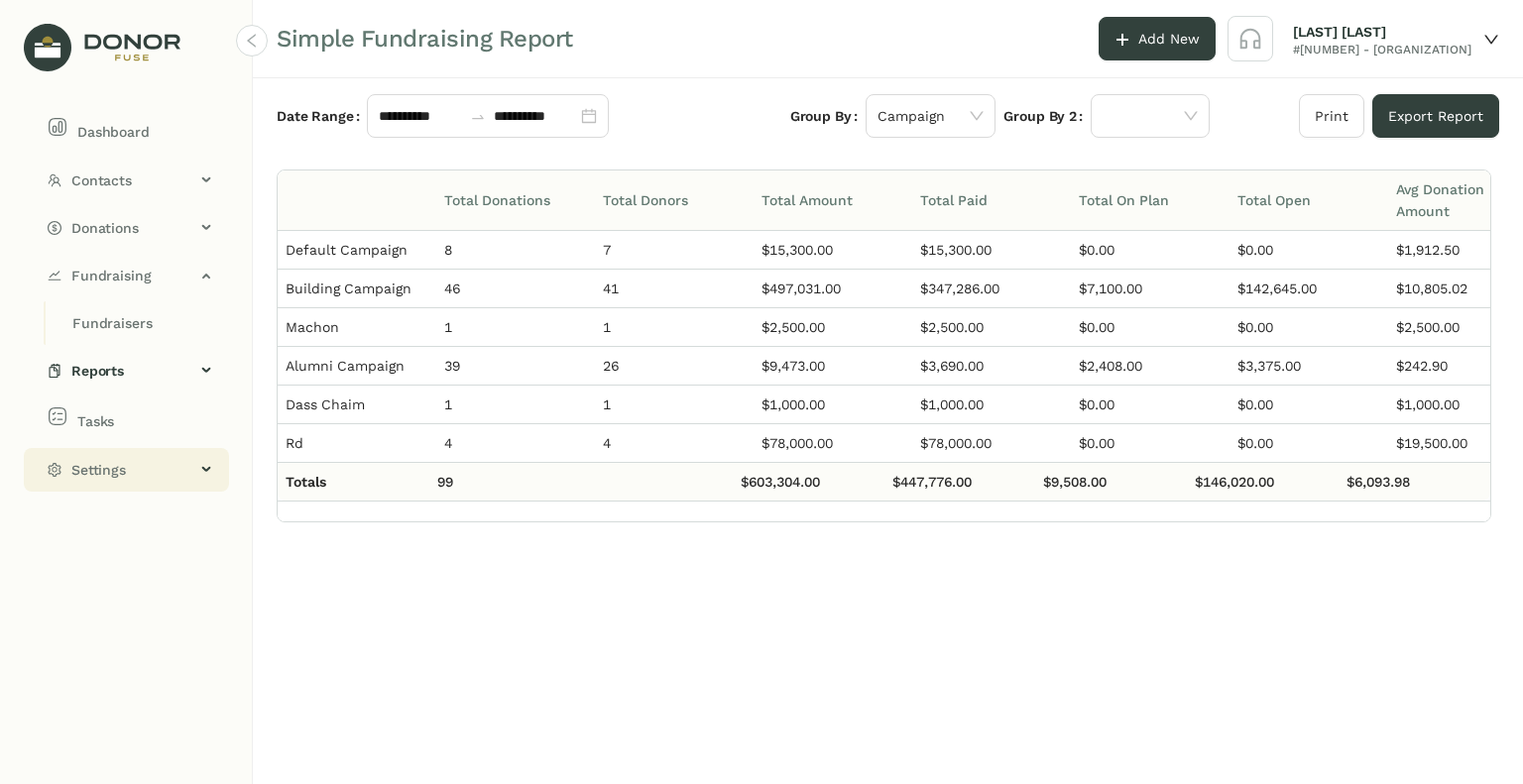 click on "Settings" at bounding box center [133, 470] 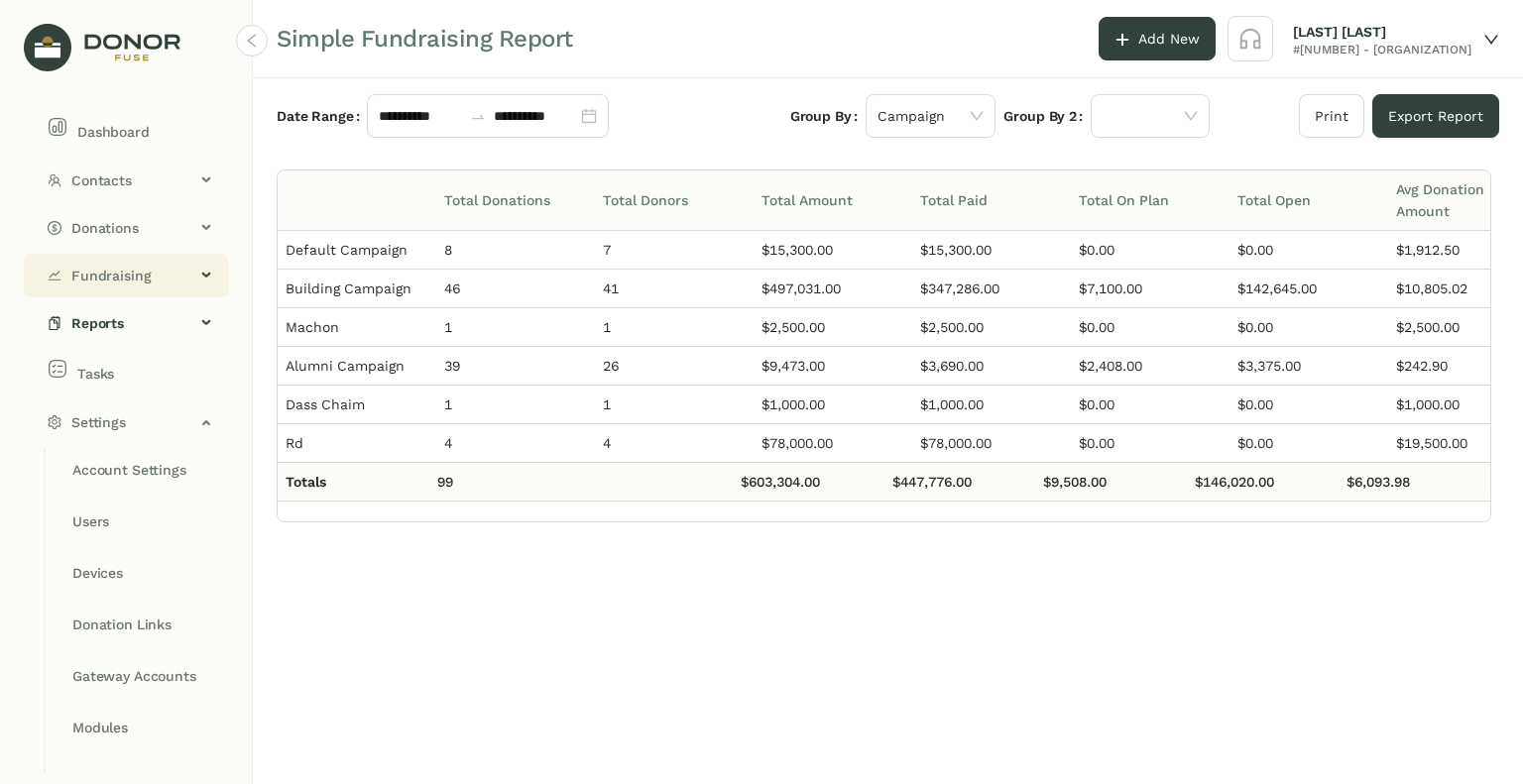 click on "Fundraising" at bounding box center [133, 276] 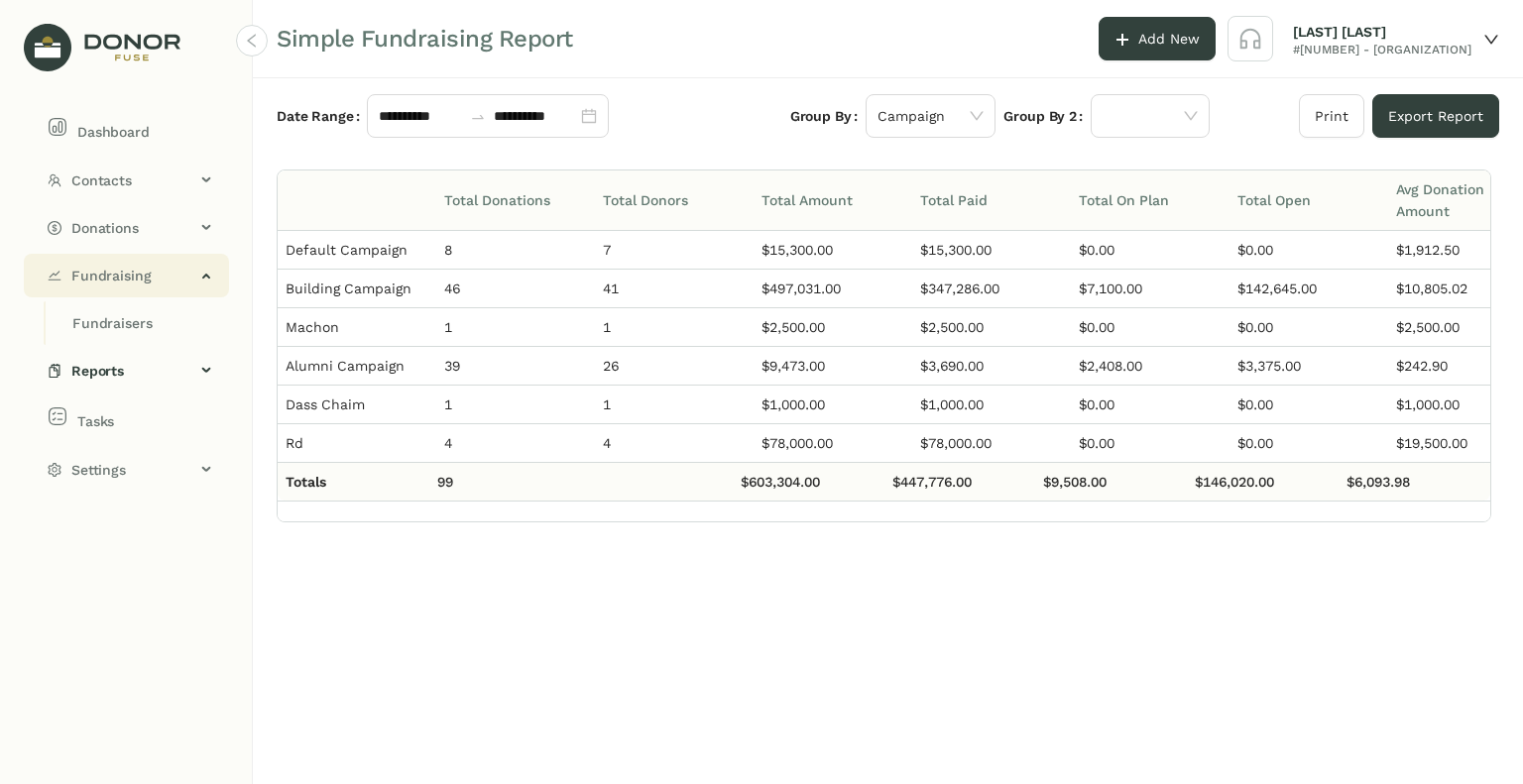 click on "Fundraising" at bounding box center (133, 276) 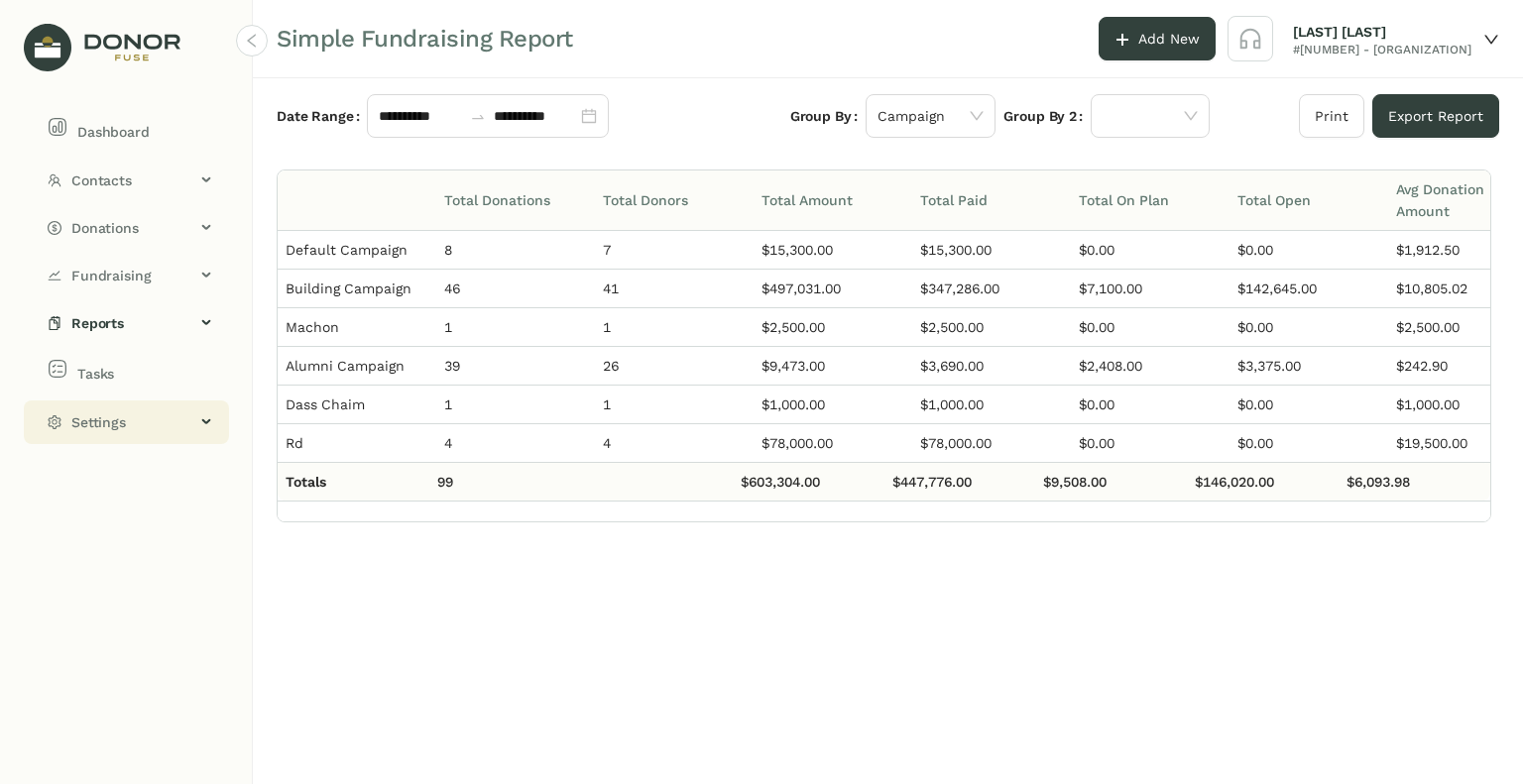 click on "Settings" at bounding box center [133, 422] 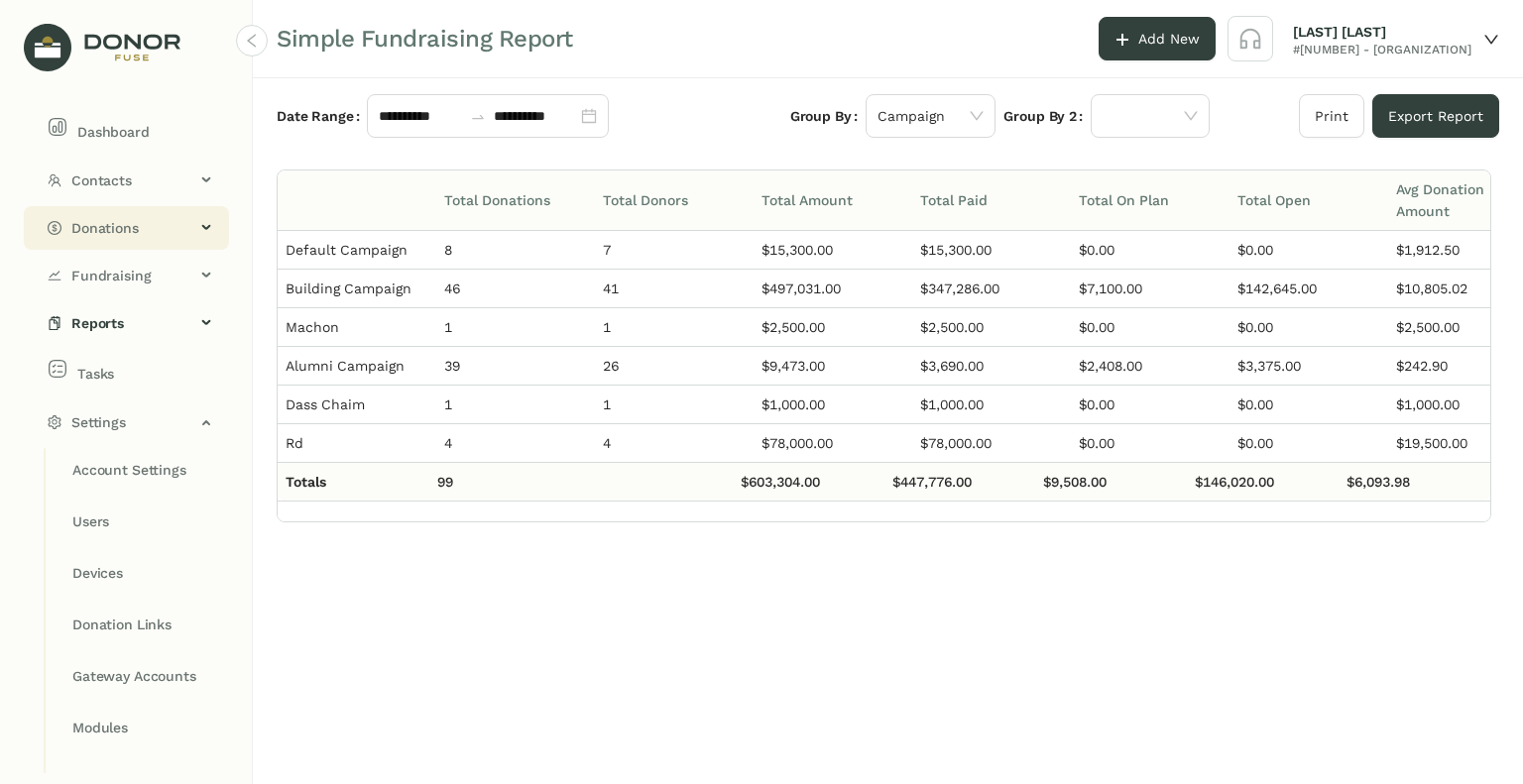 click on "Donations" at bounding box center (126, 228) 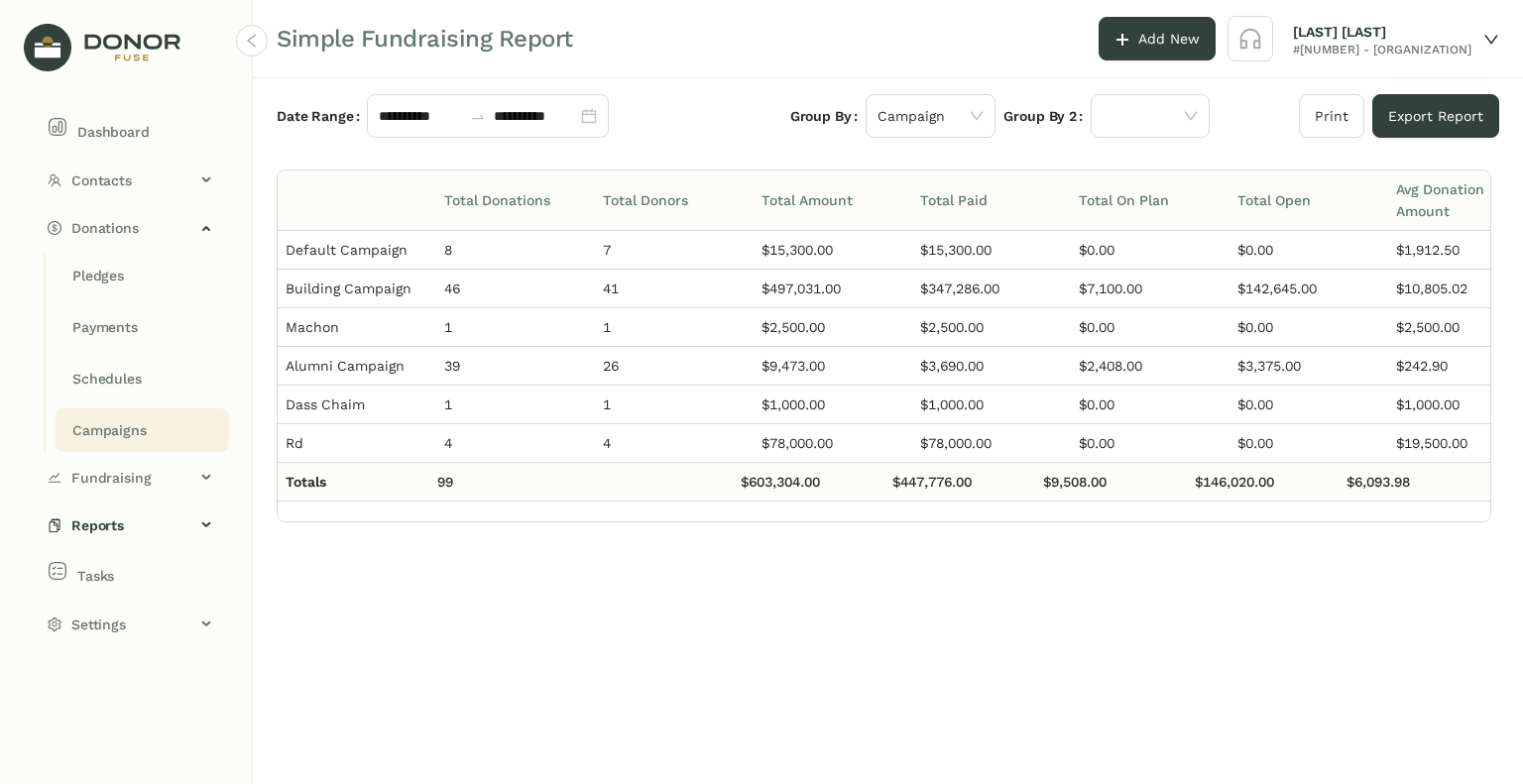 click on "Campaigns" at bounding box center [98, 276] 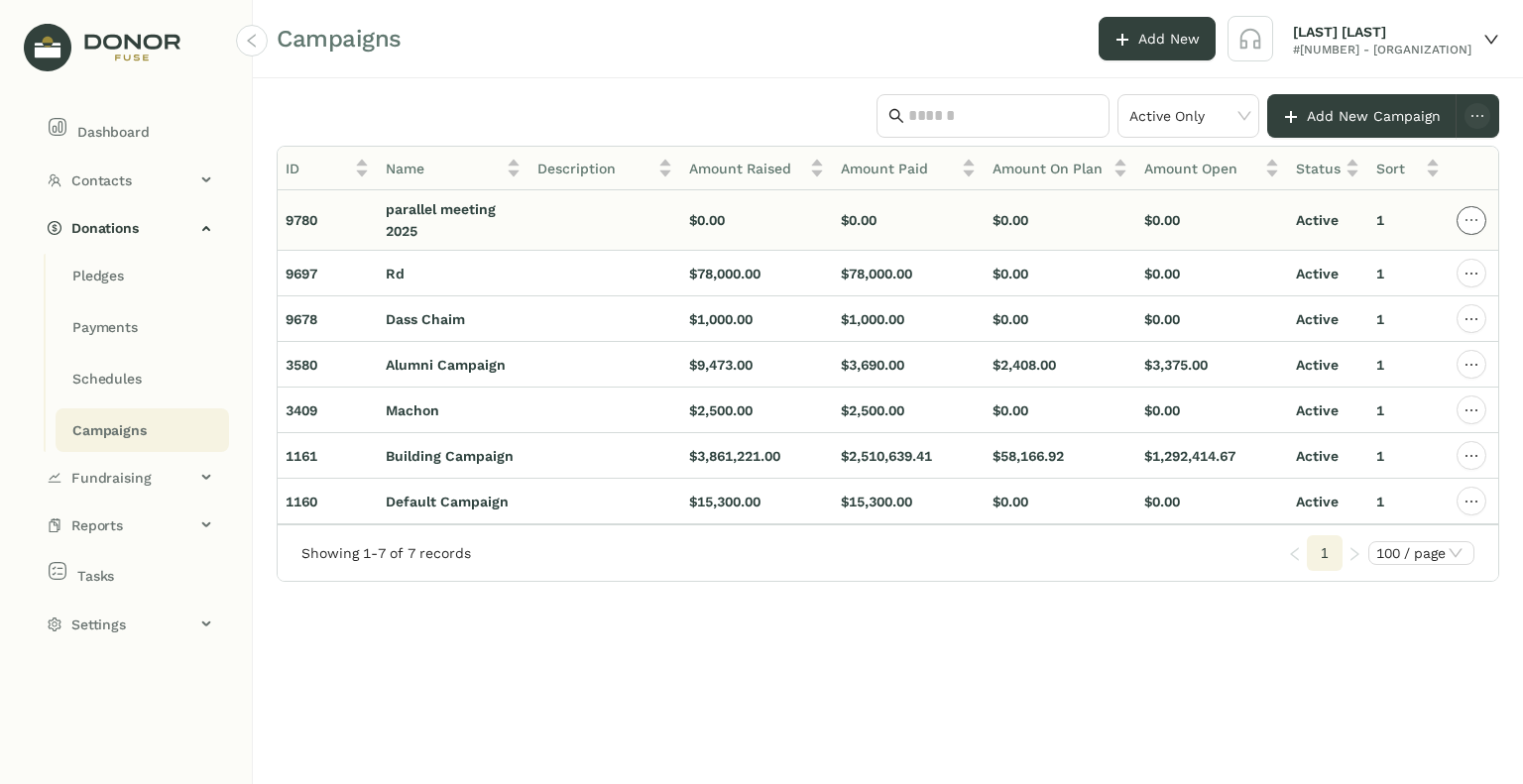 click at bounding box center (1471, 220) 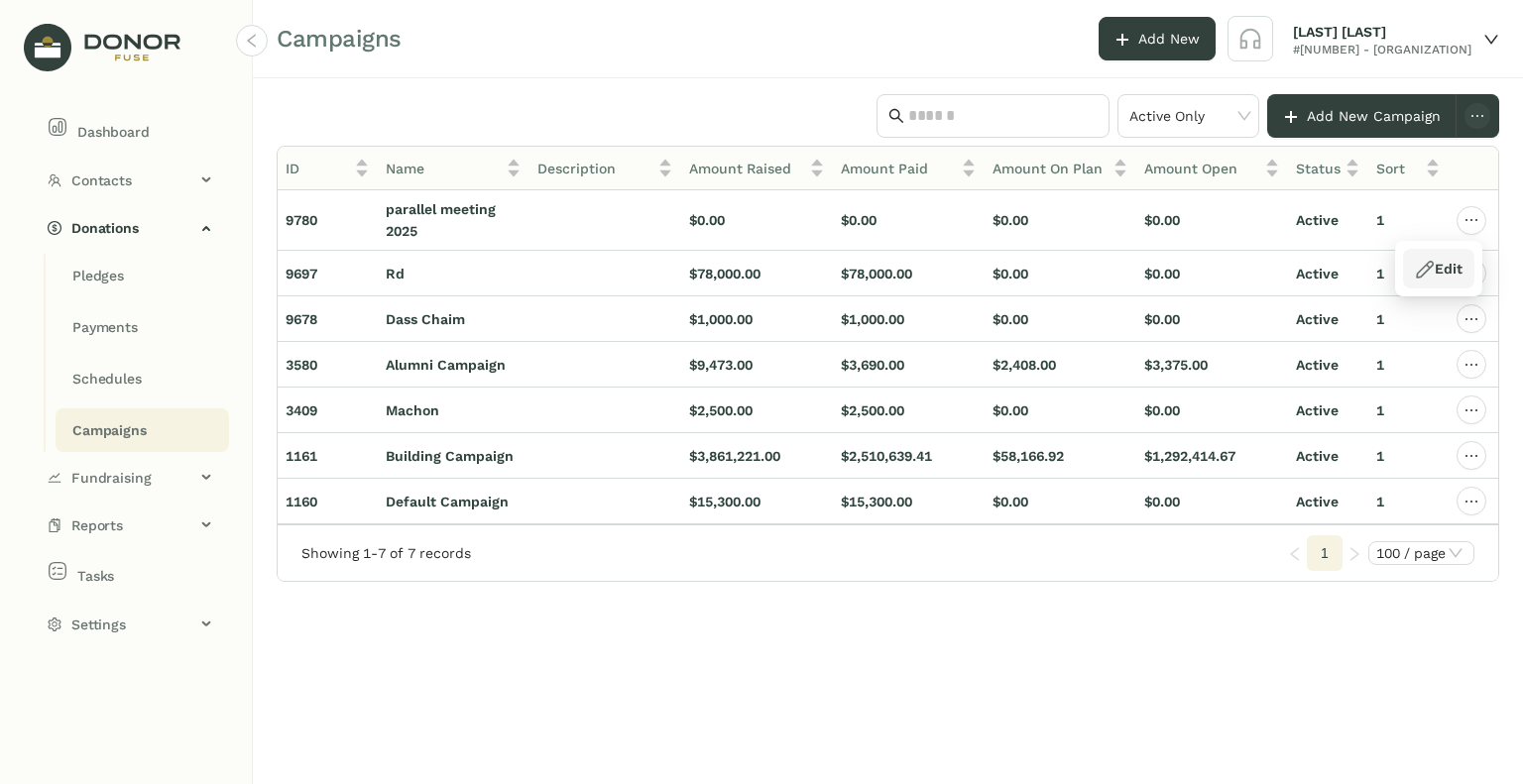 click on "Edit" at bounding box center [1438, 269] 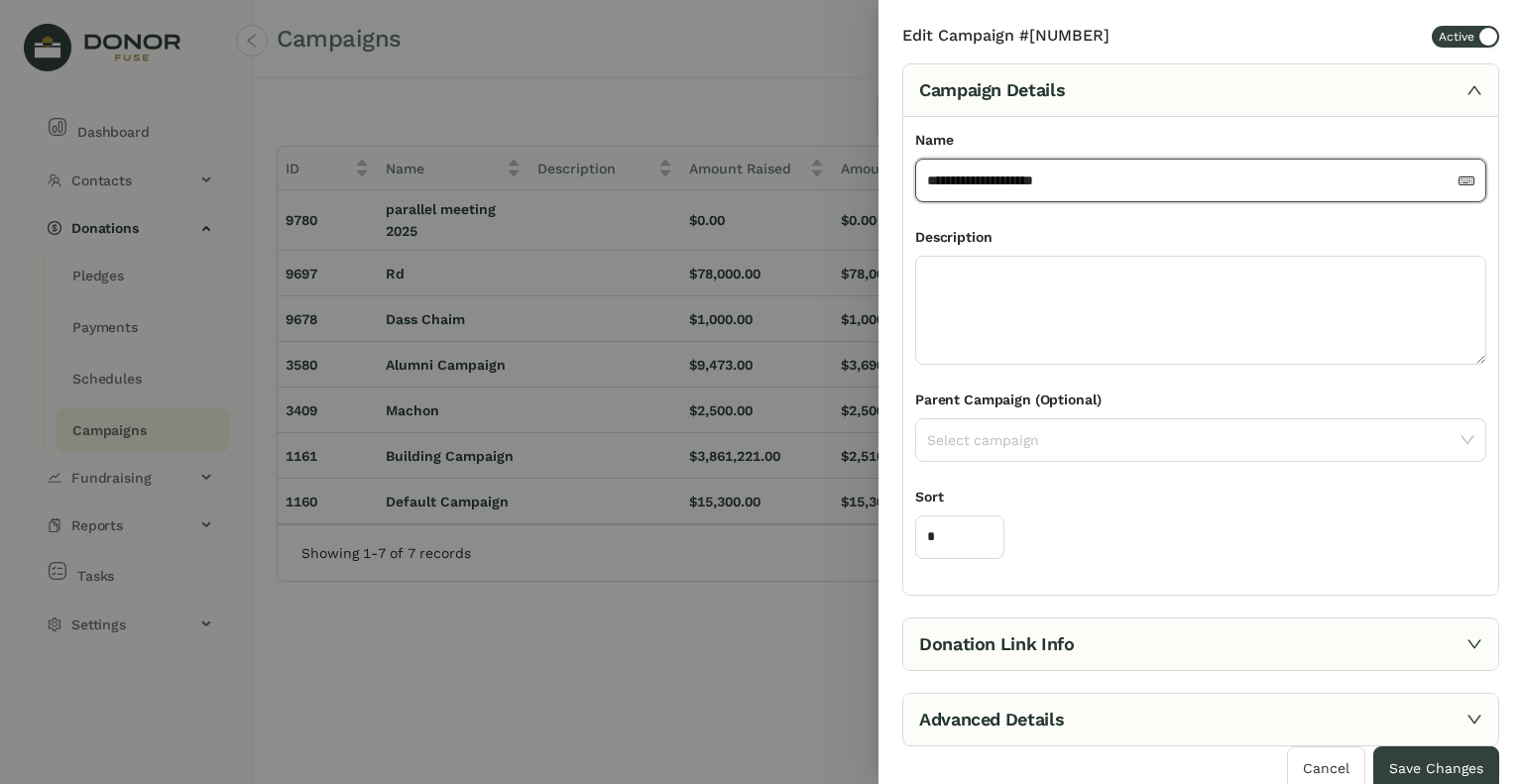 click on "**********" at bounding box center [1191, 180] 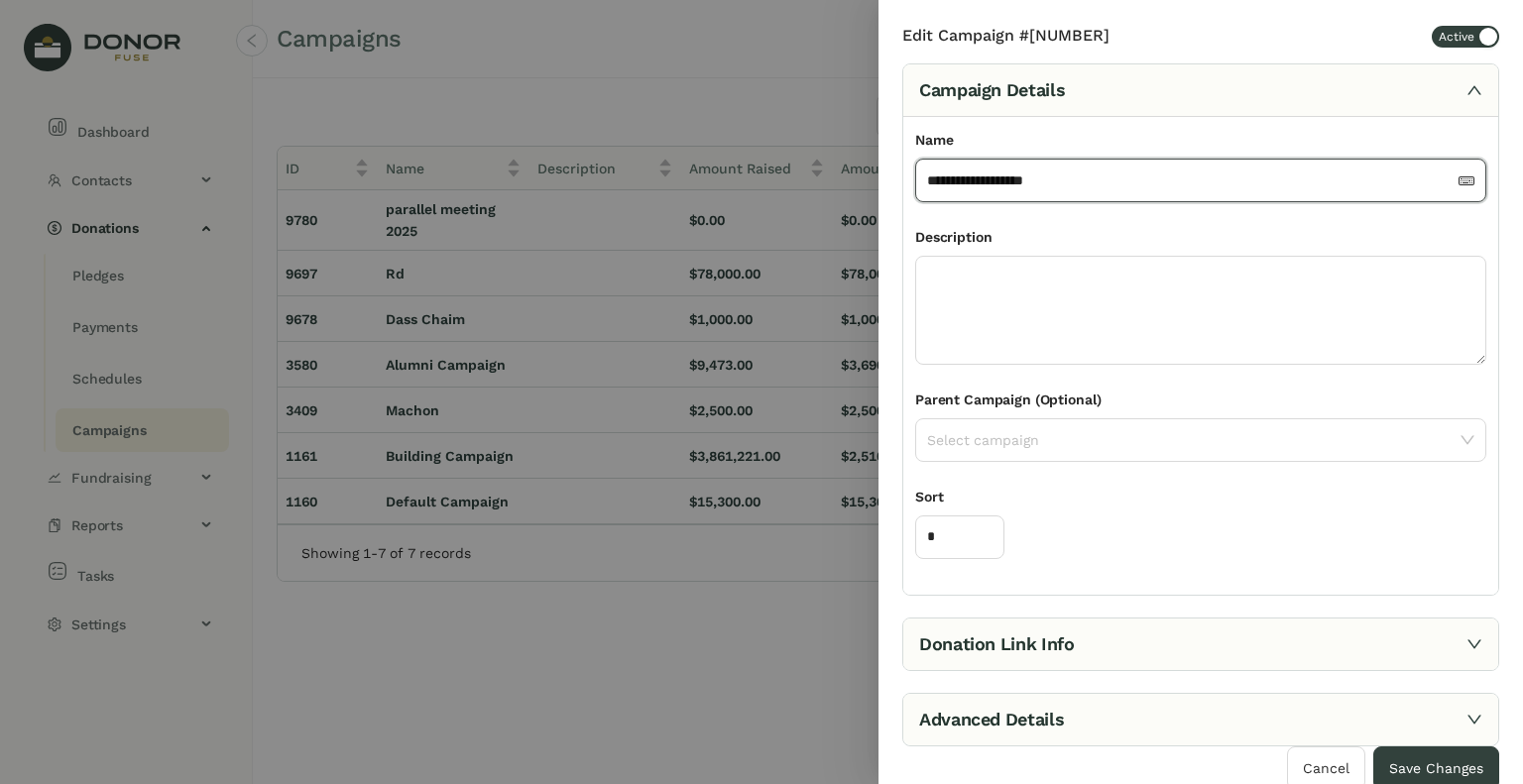 click on "**********" at bounding box center [1191, 180] 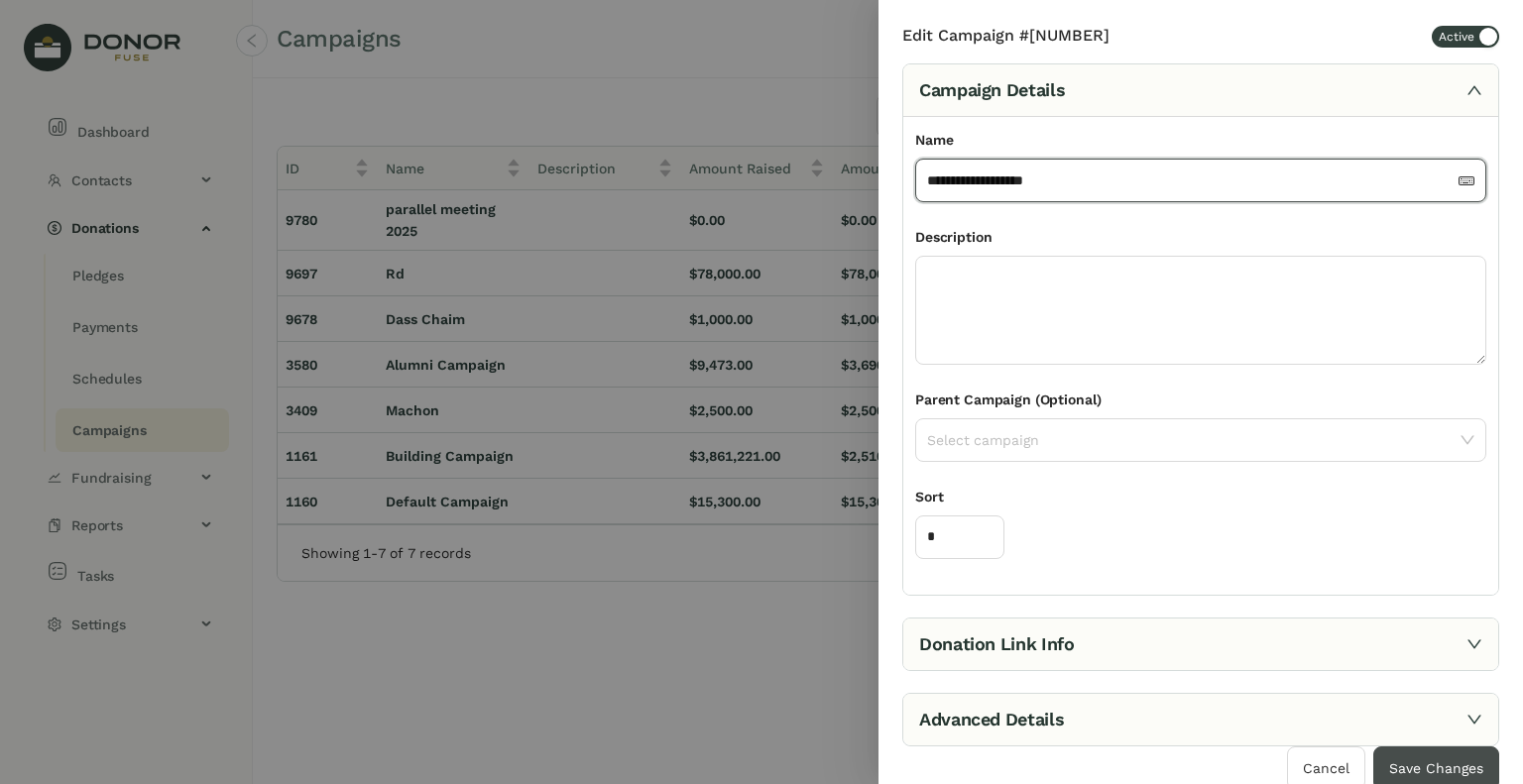 type on "**********" 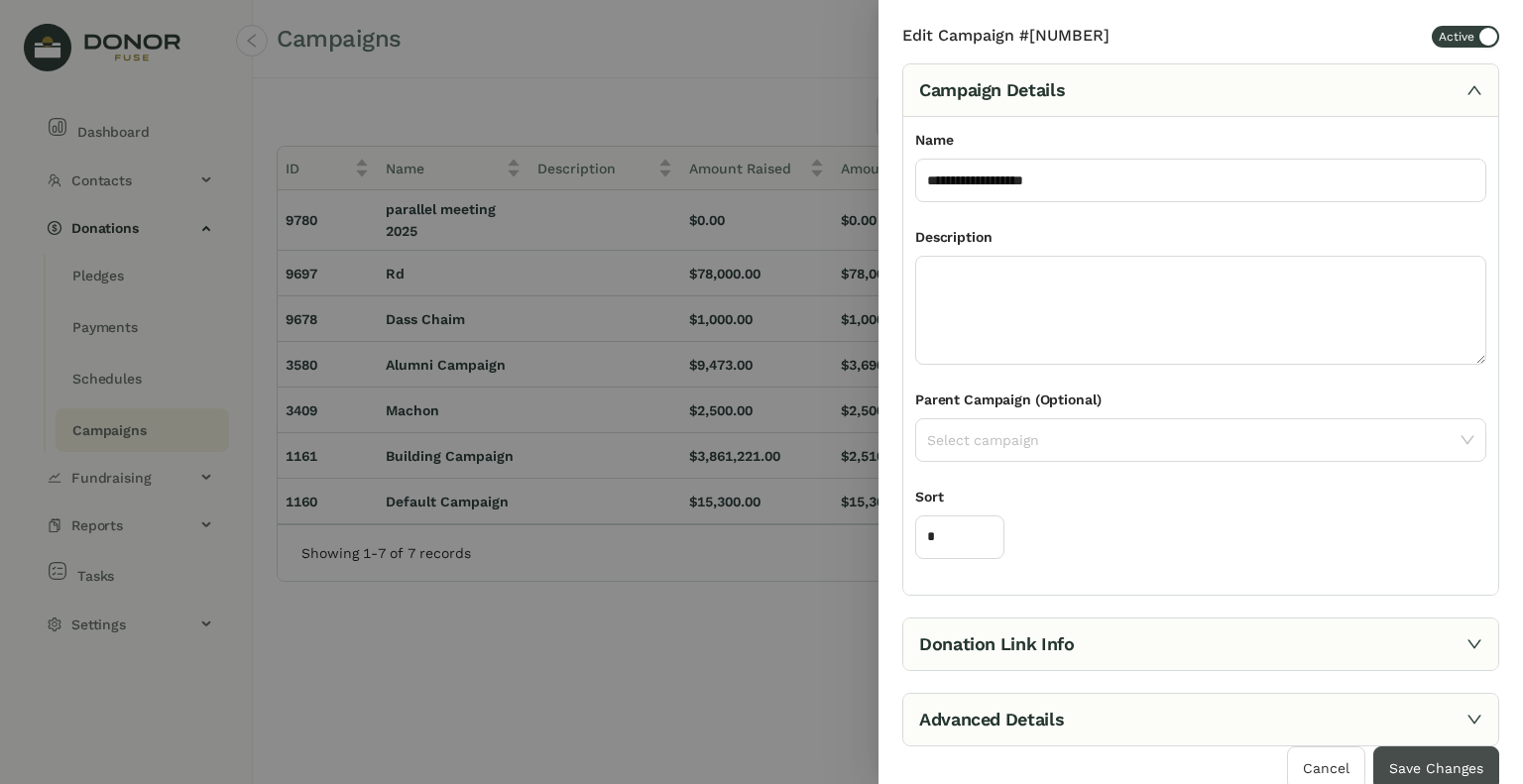 click on "Save Changes" at bounding box center [1436, 768] 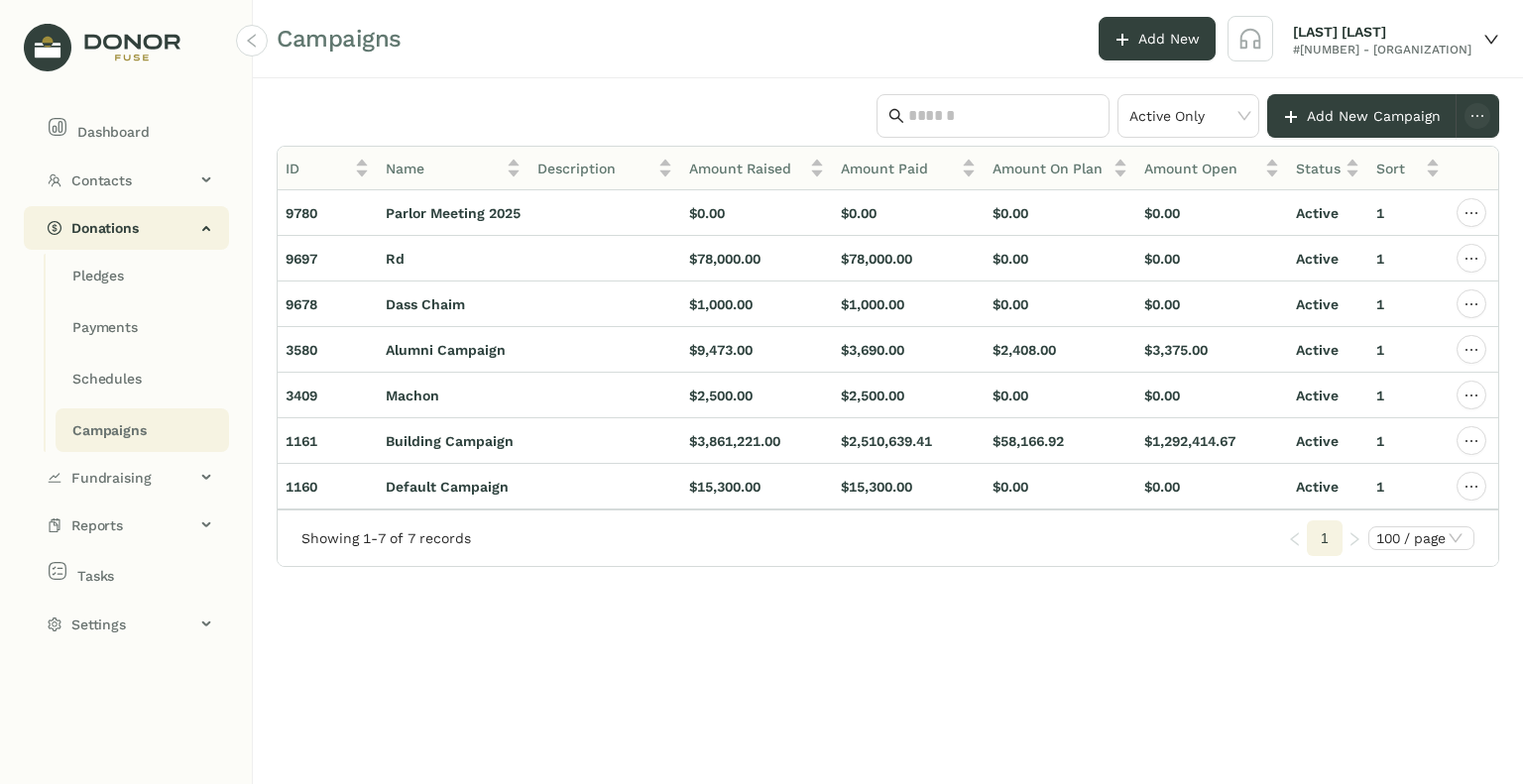 click on "Donations" at bounding box center [133, 228] 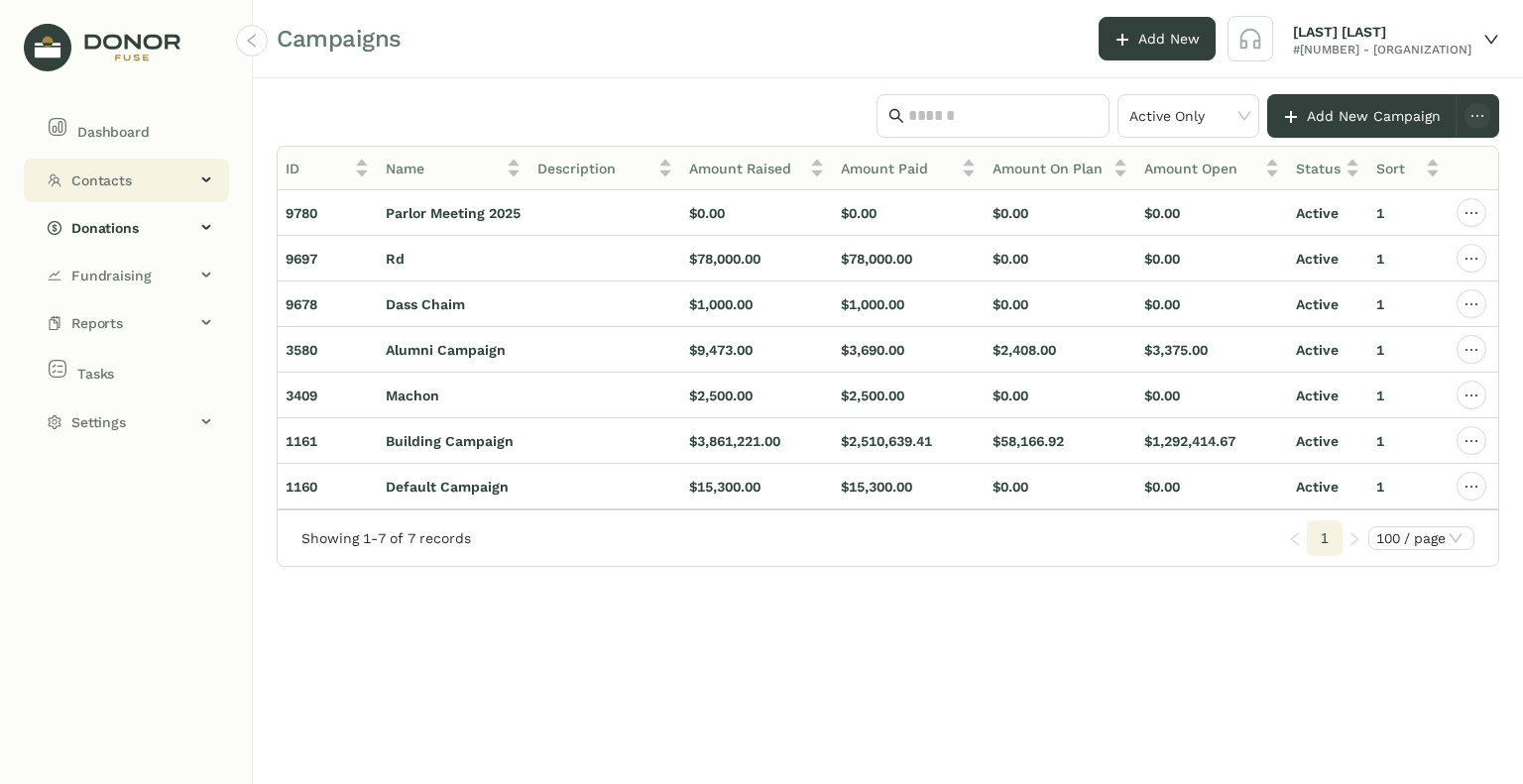 click on "Contacts" at bounding box center [126, 180] 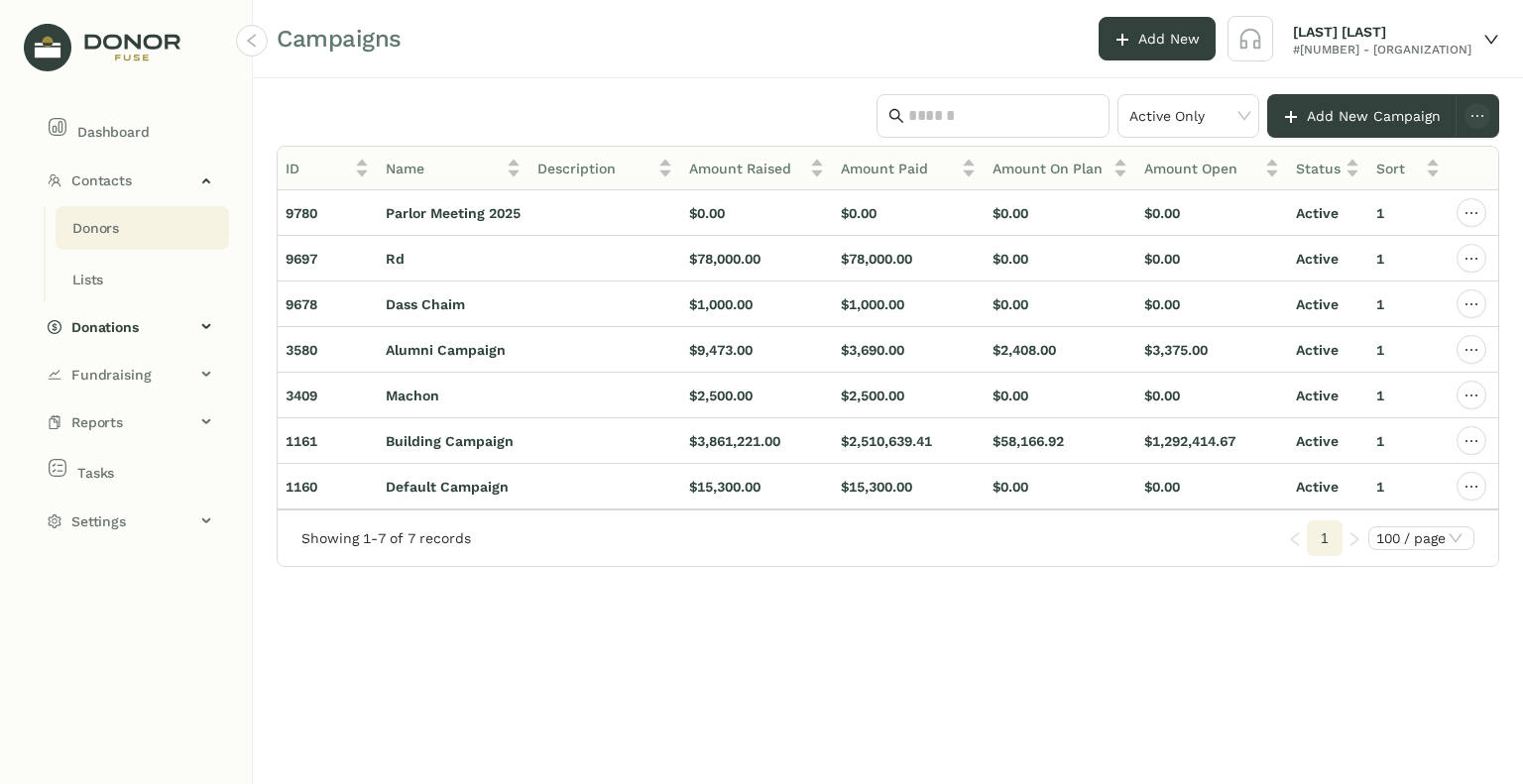click on "Donors" at bounding box center [95, 228] 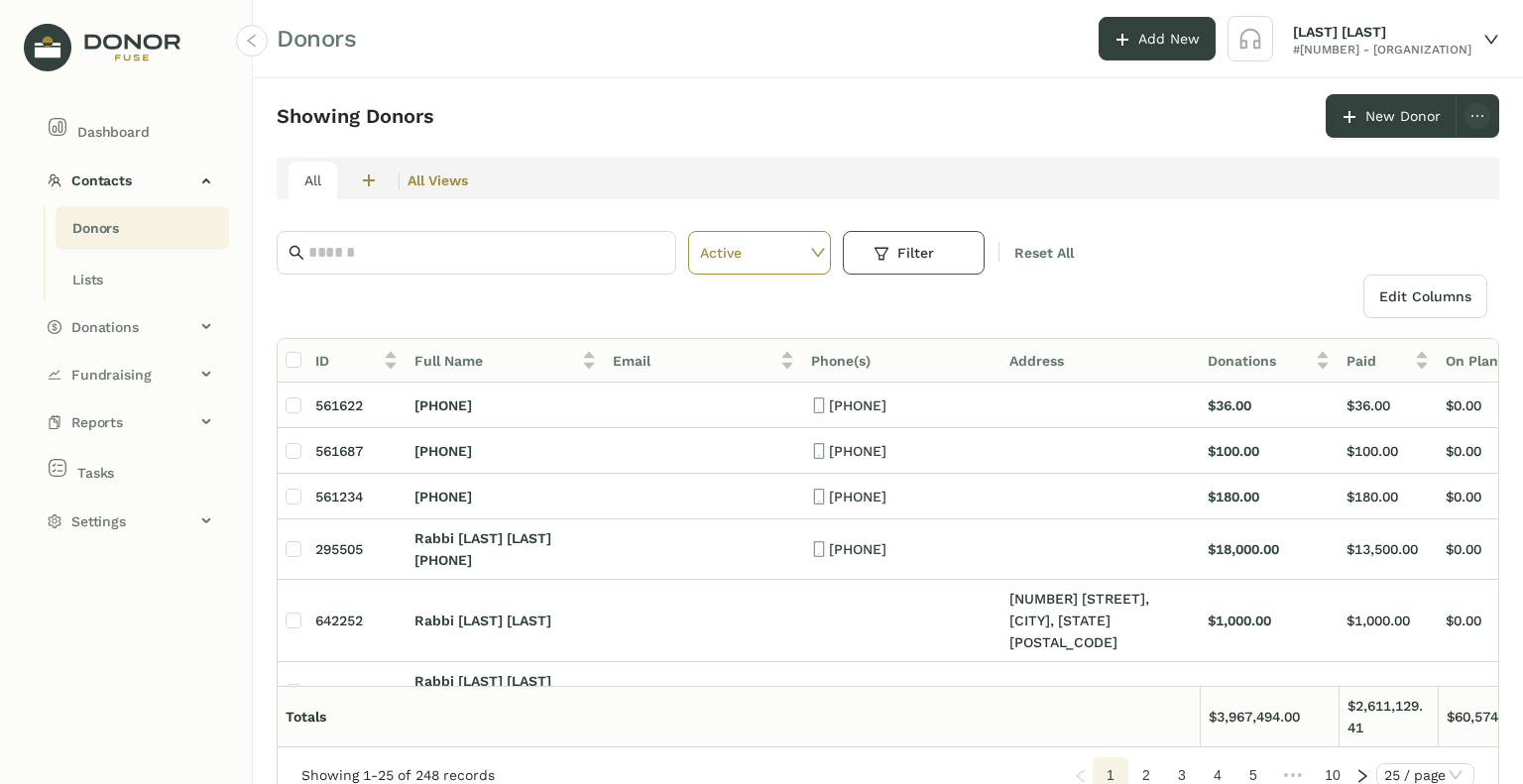 click on "Filter" at bounding box center [914, 253] 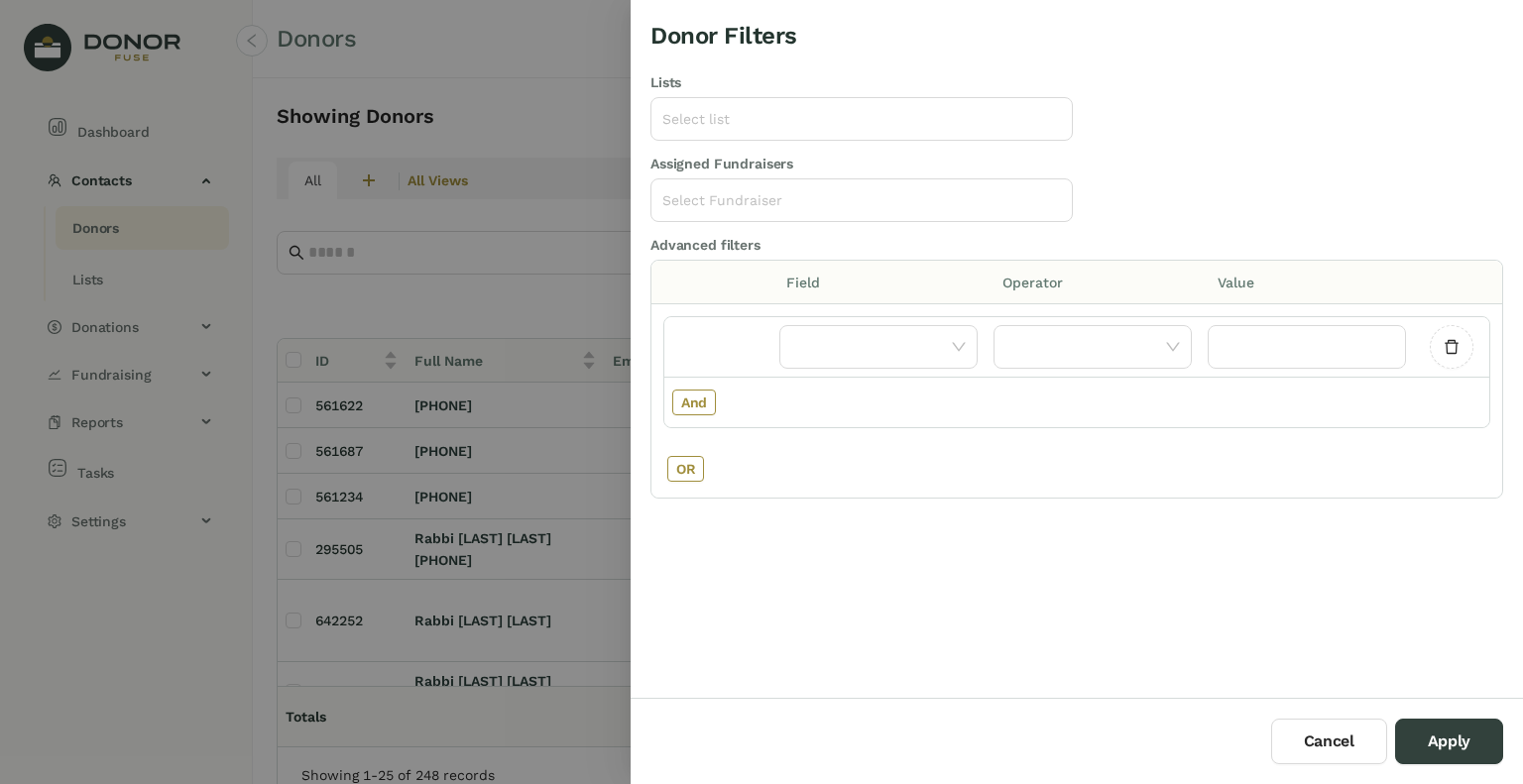 click at bounding box center [762, 392] 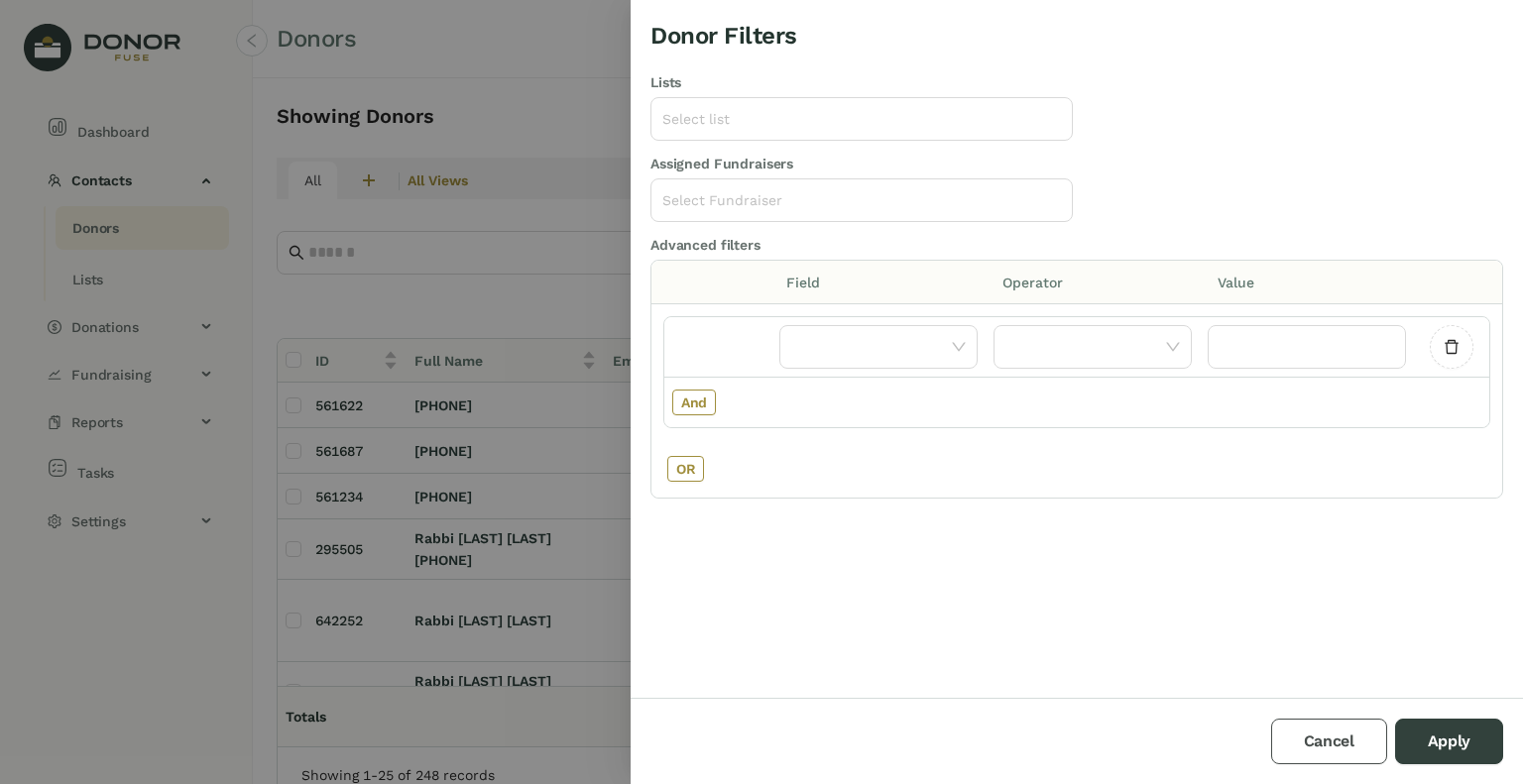 click on "Cancel" at bounding box center [1329, 741] 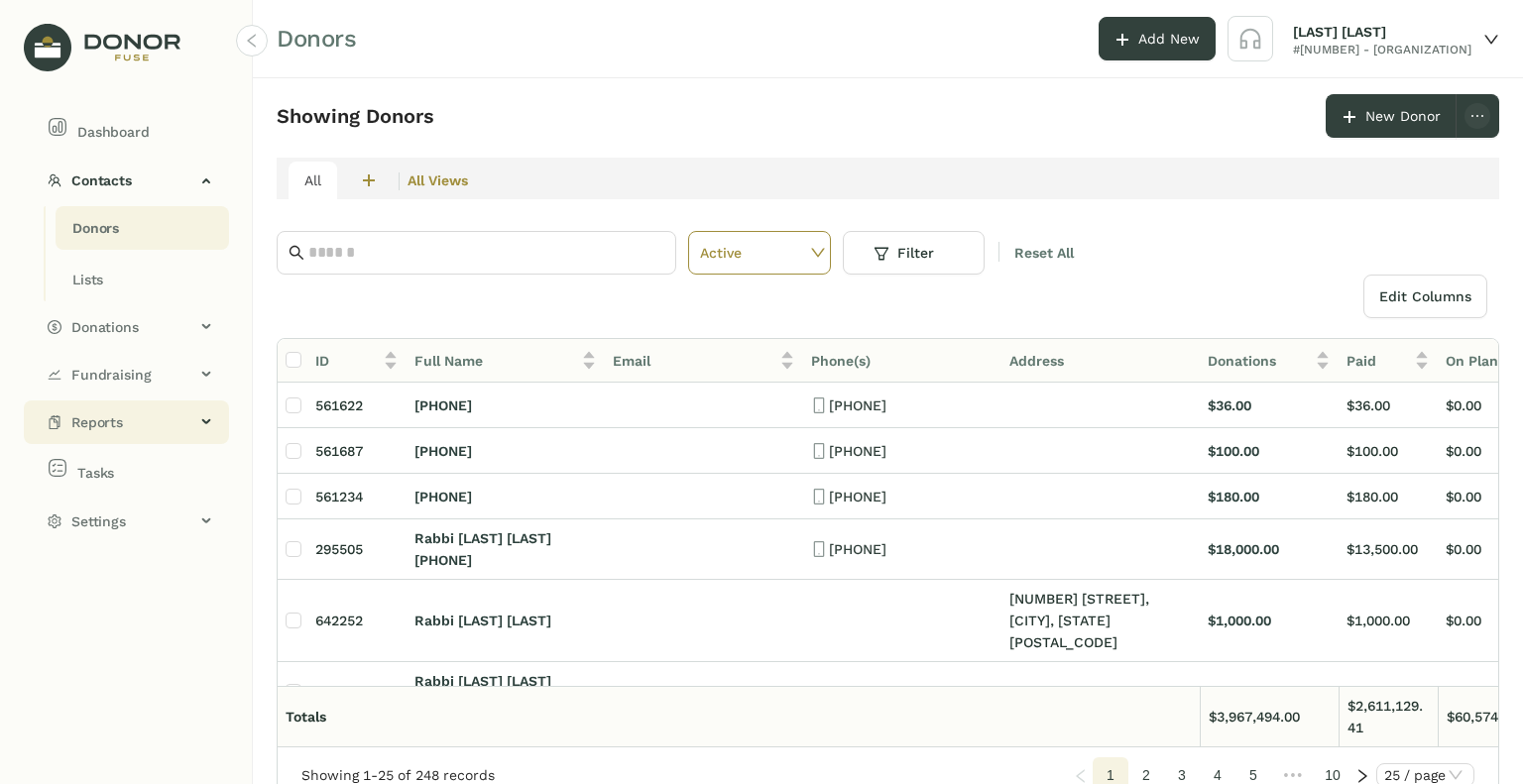 click on "Reports" at bounding box center [133, 422] 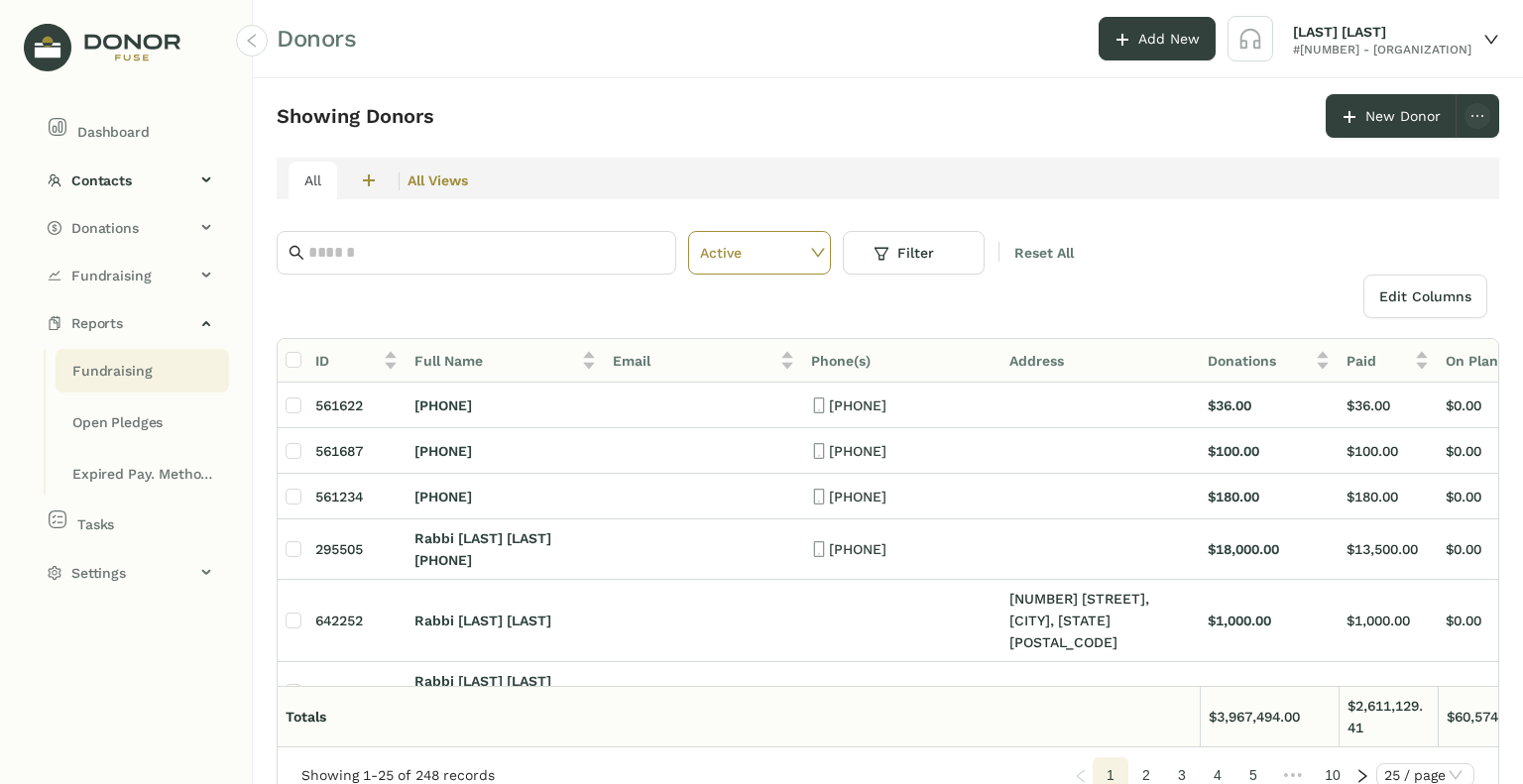 click on "Fundraising" at bounding box center [112, 371] 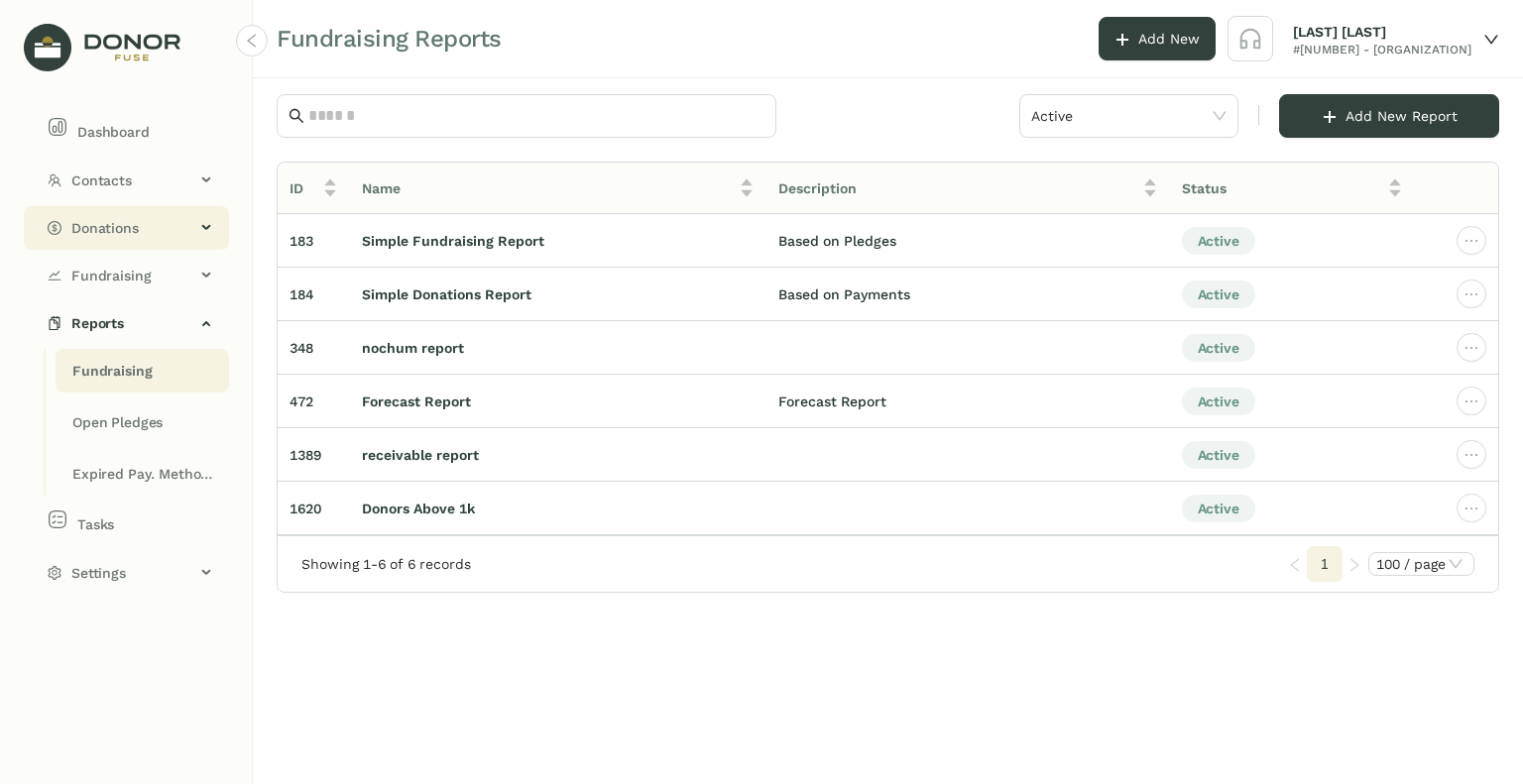 click on "Donations" at bounding box center [126, 228] 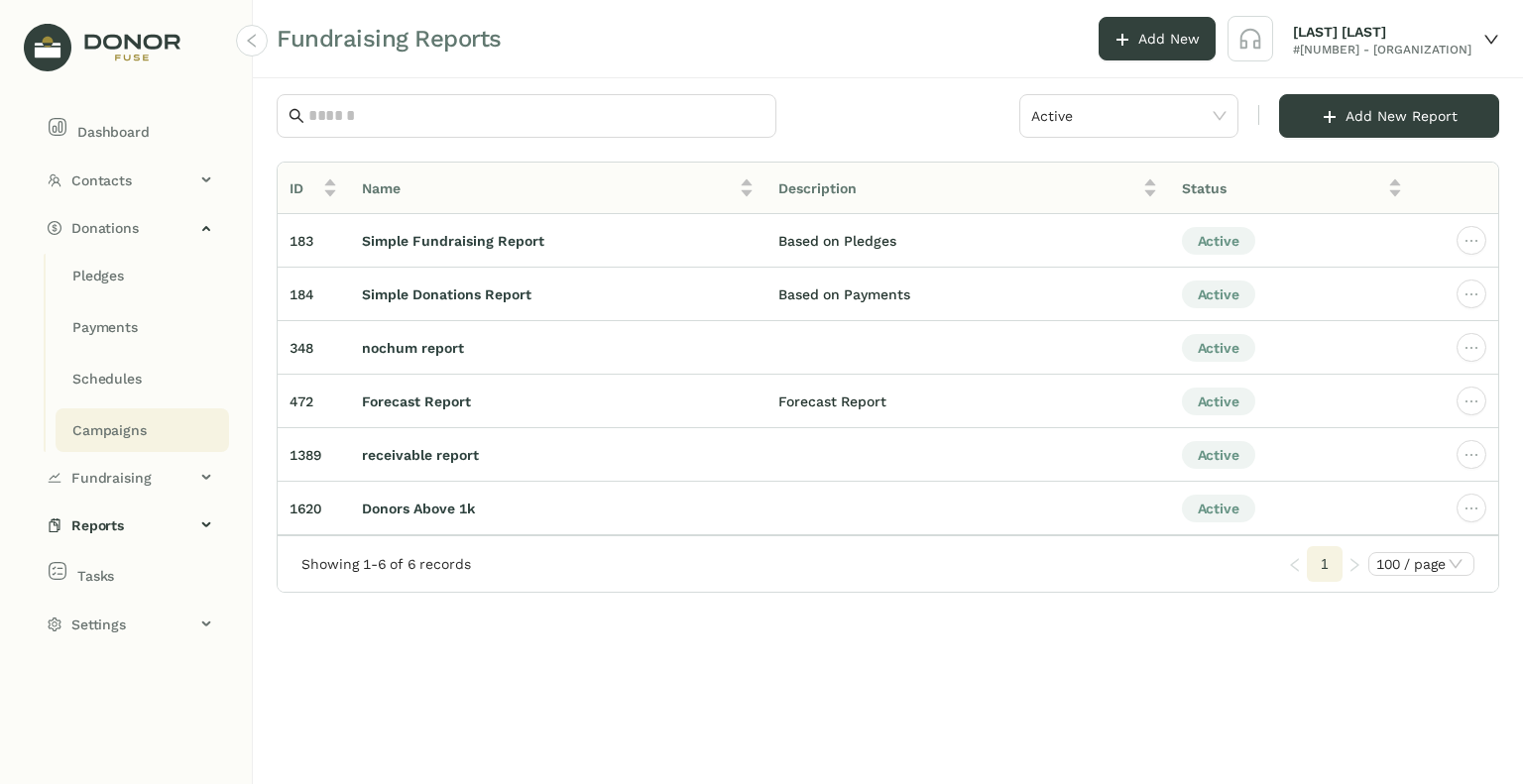 click on "Campaigns" at bounding box center (98, 276) 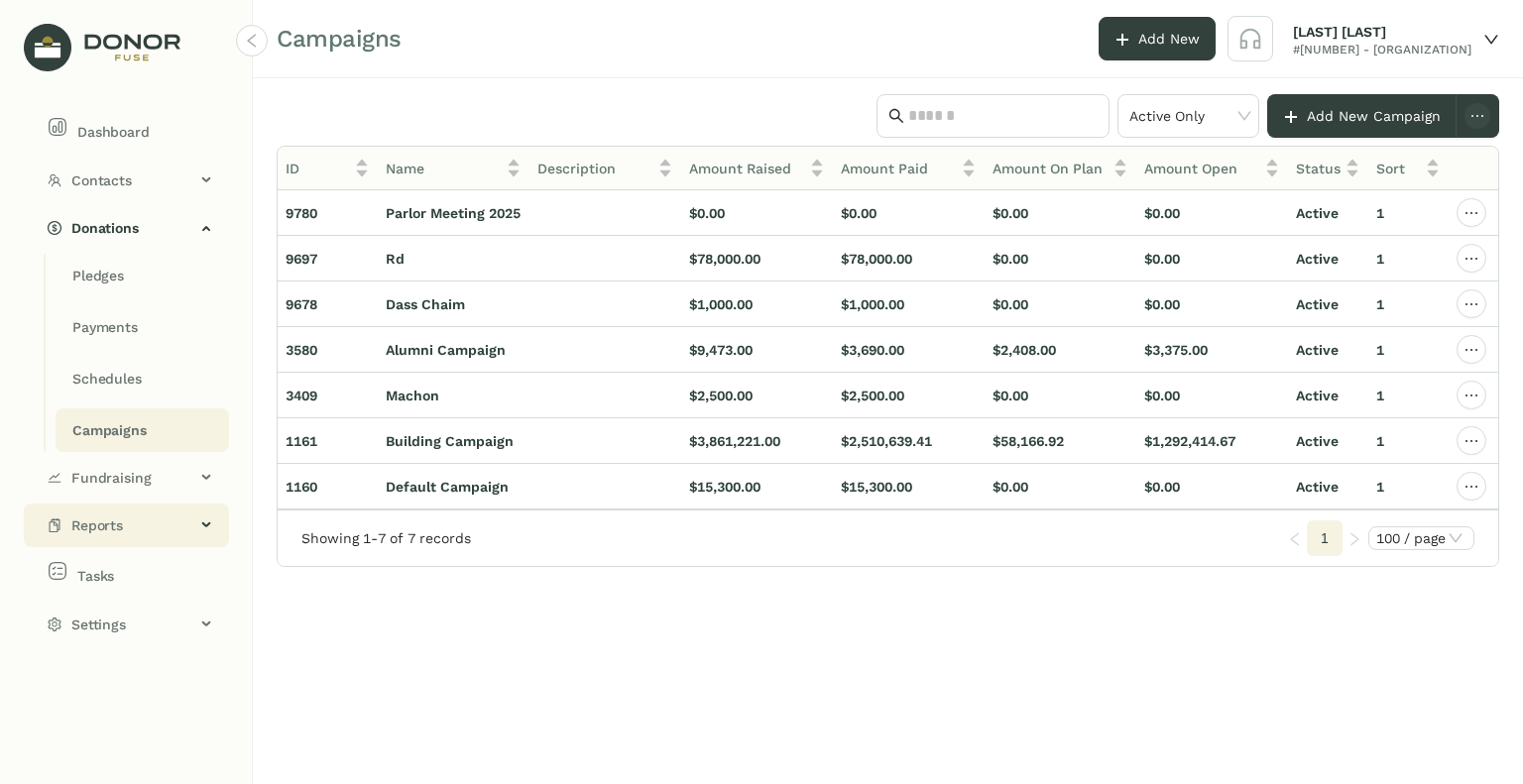 click on "Reports" at bounding box center (133, 525) 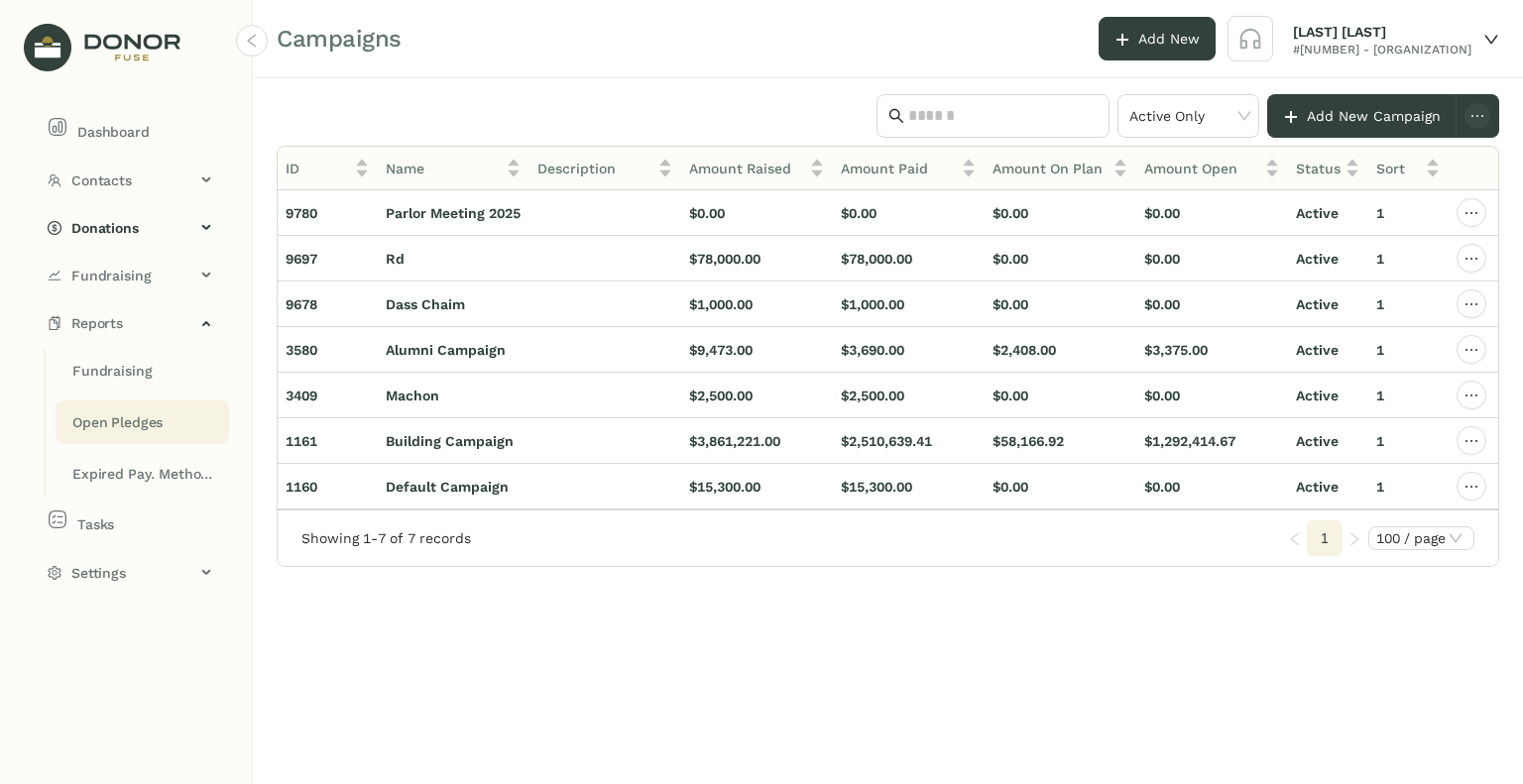 click on "Open Pledges" at bounding box center (112, 371) 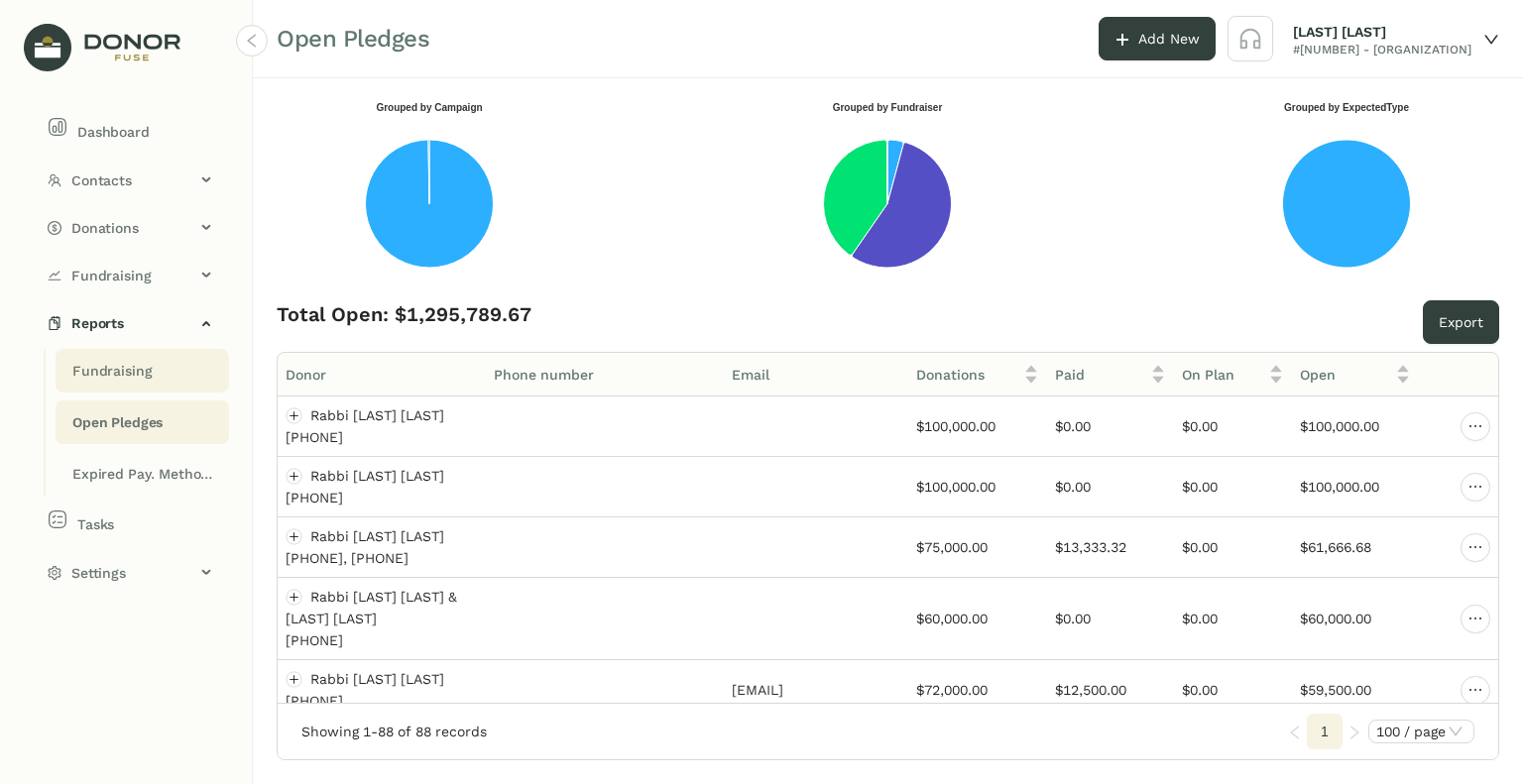click on "Fundraising" at bounding box center (112, 371) 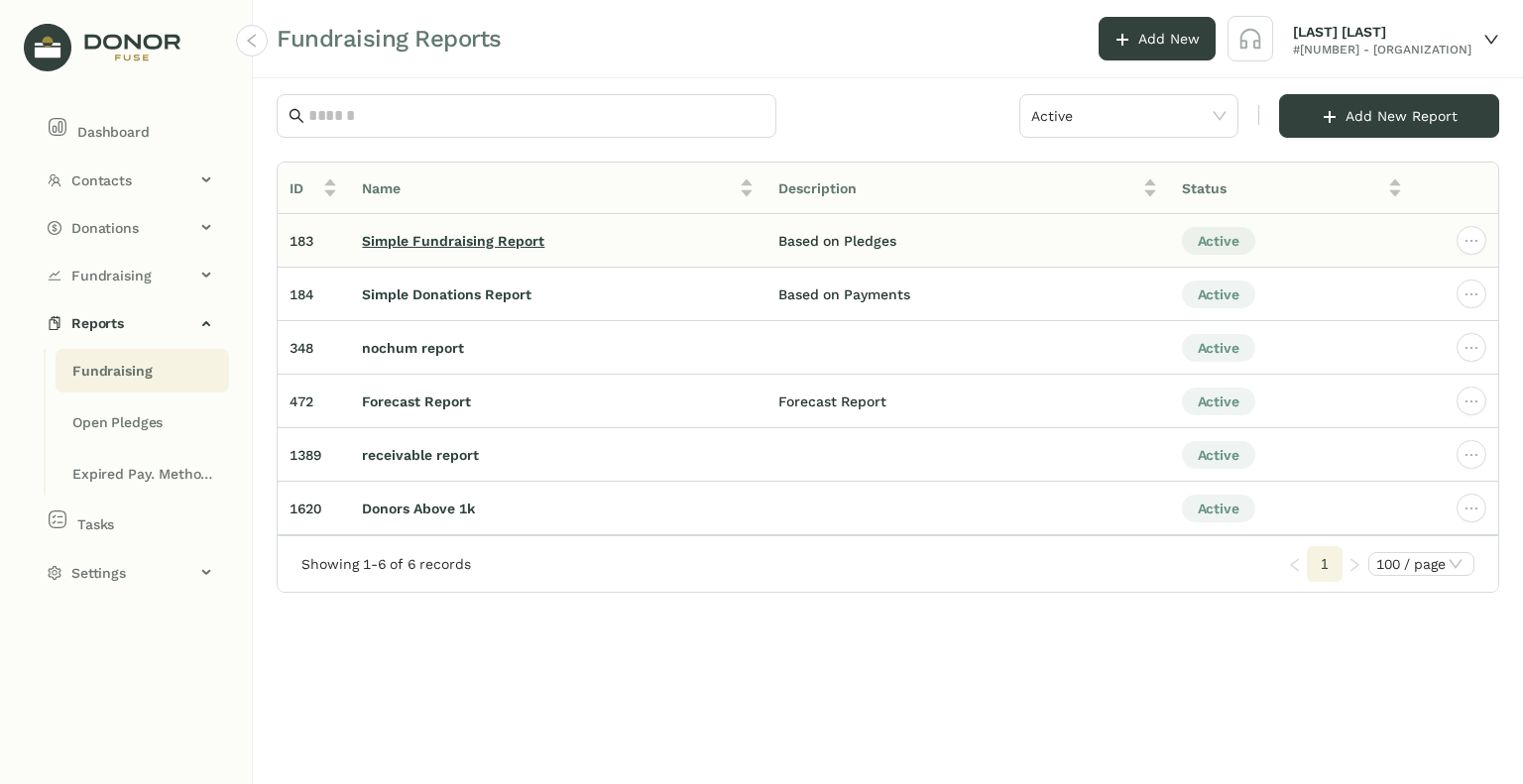 click on "Simple Fundraising Report" at bounding box center [453, 241] 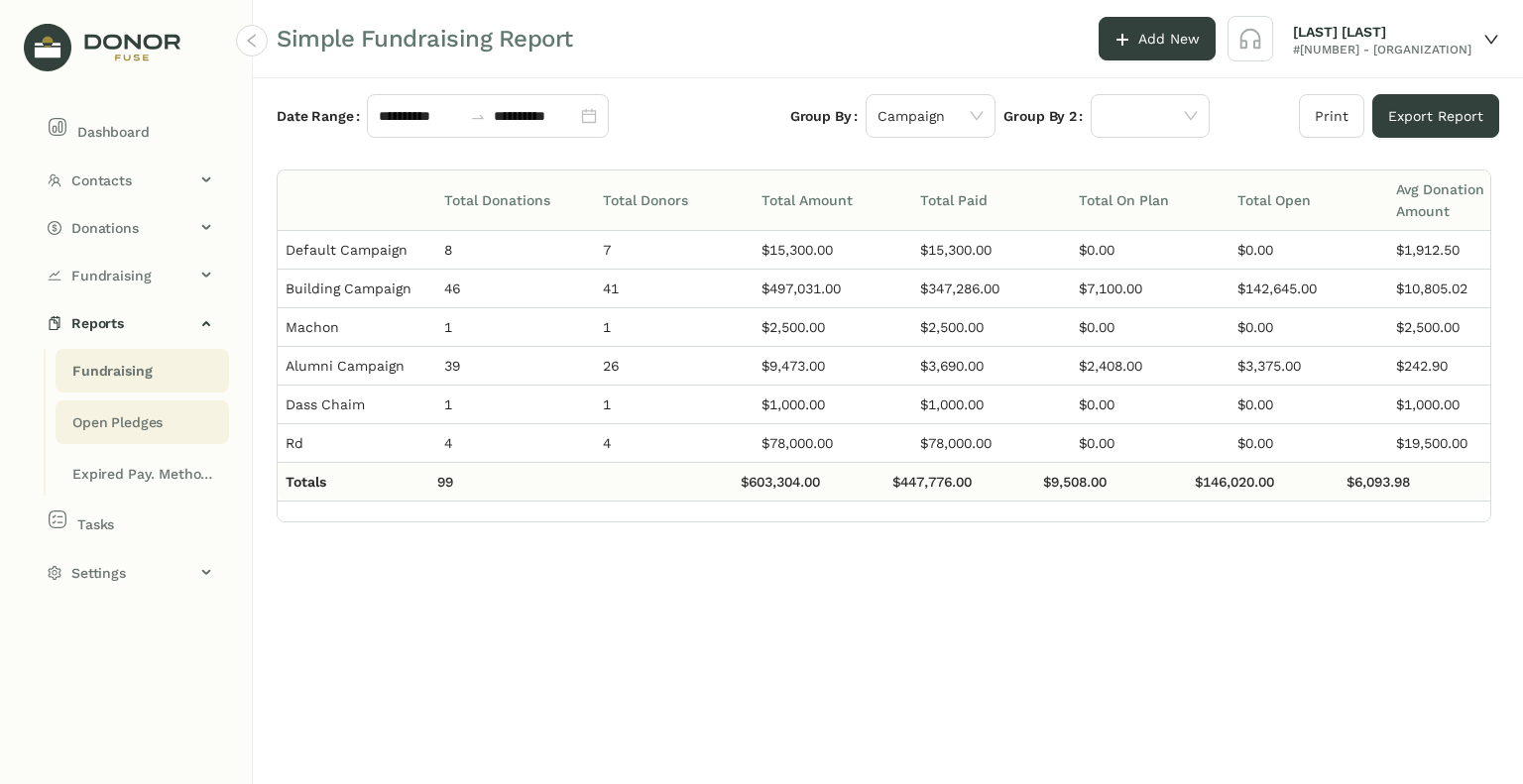 click on "Open Pledges" at bounding box center [112, 371] 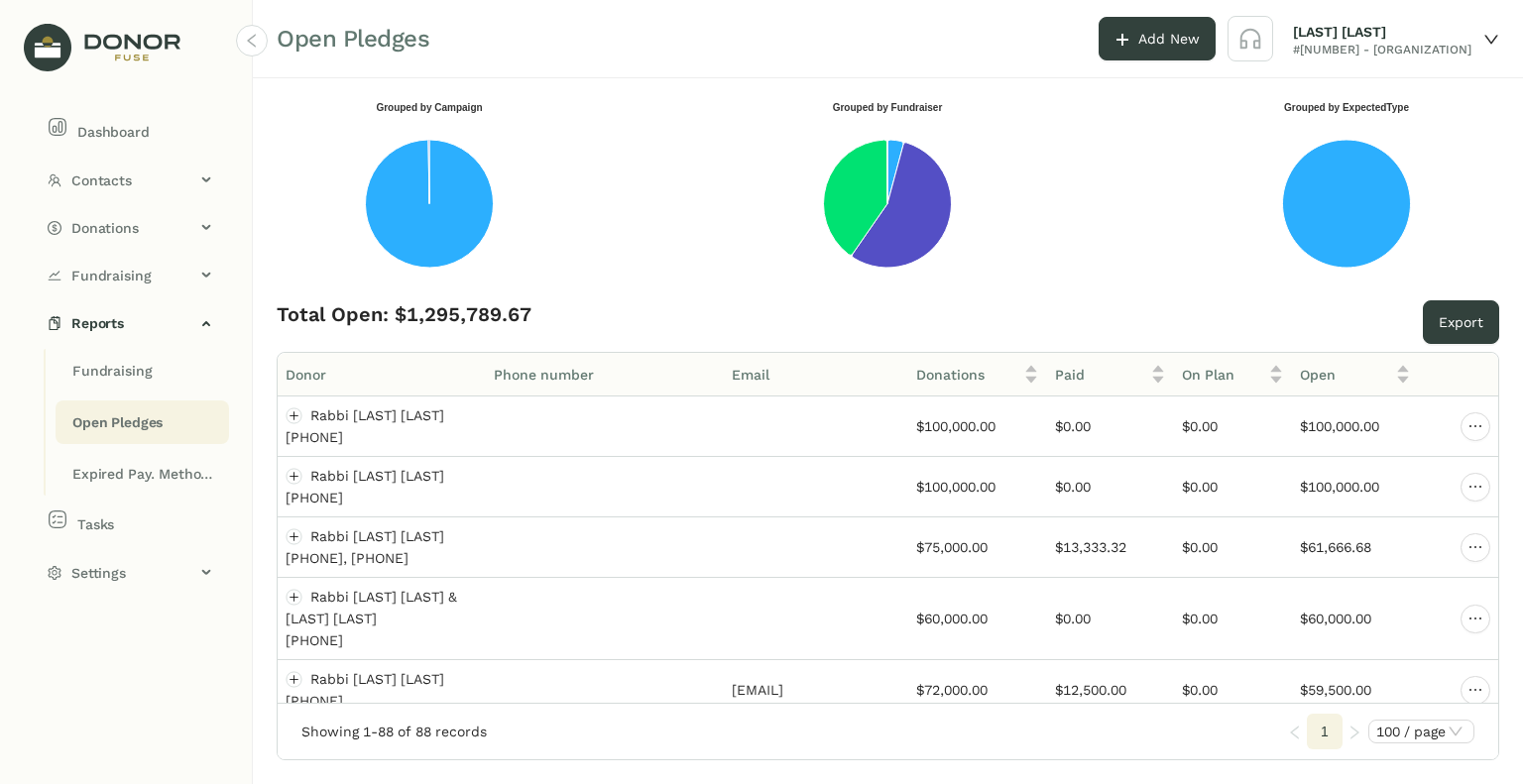 click at bounding box center [252, 41] 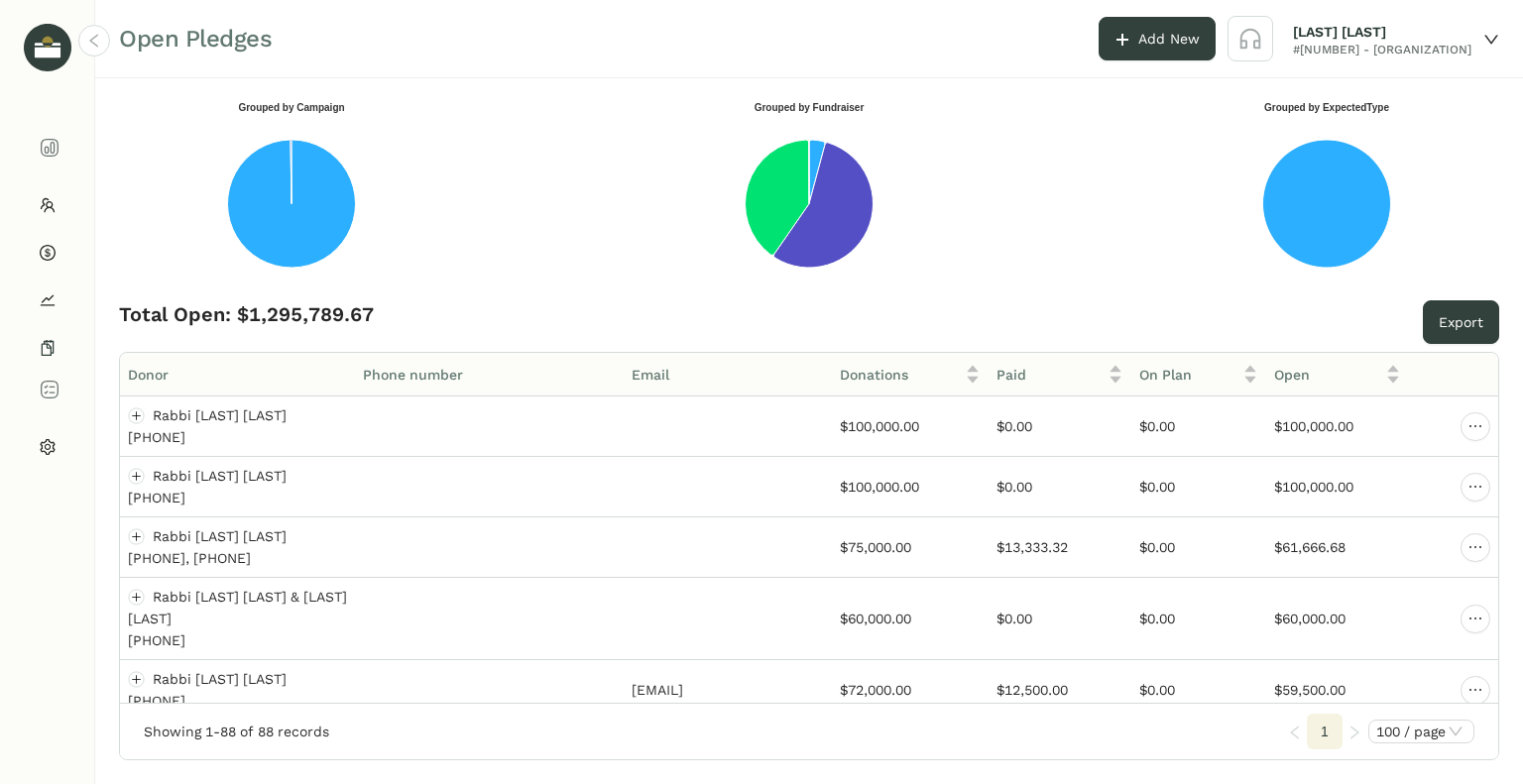click at bounding box center [94, 41] 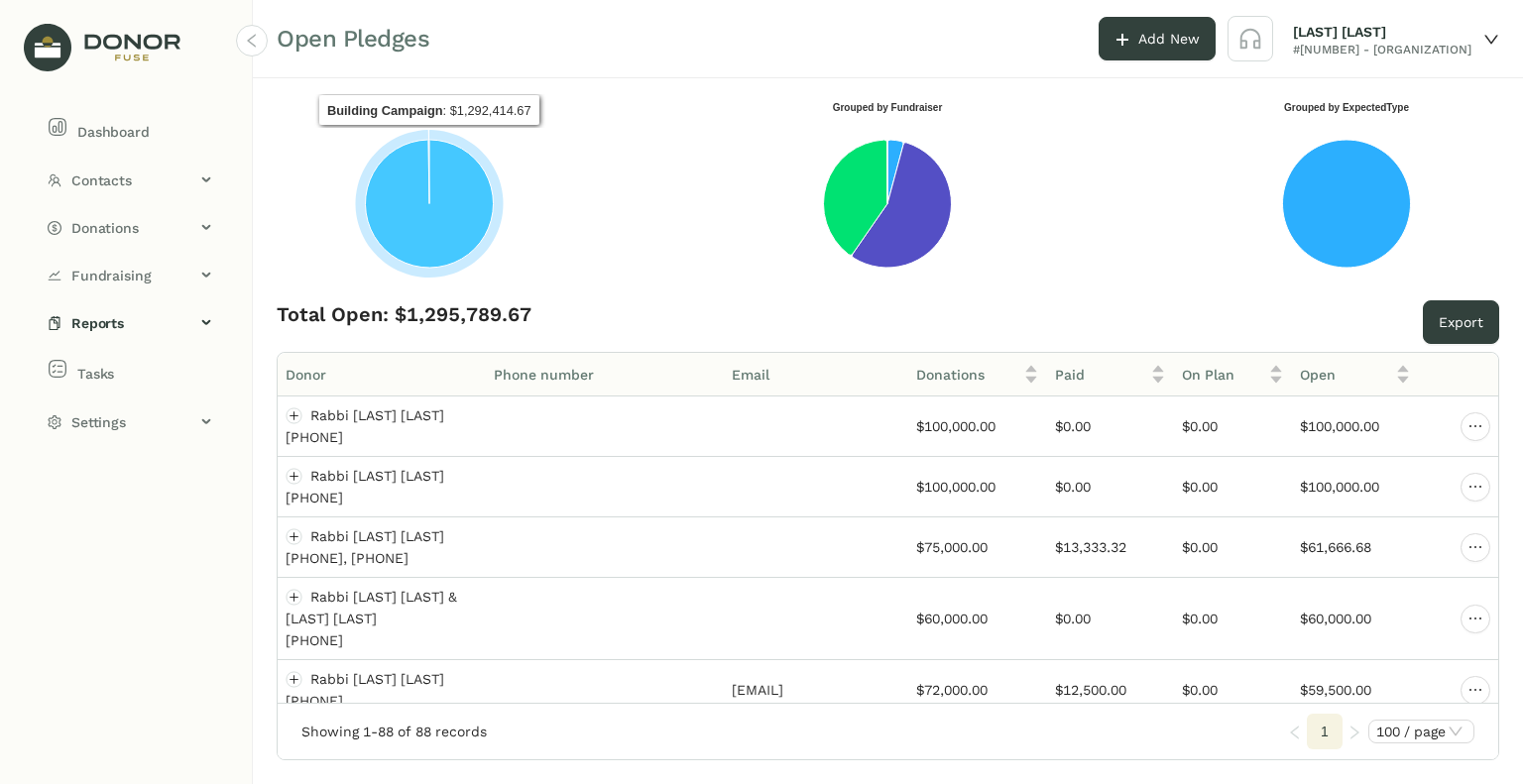 click at bounding box center (429, 203) 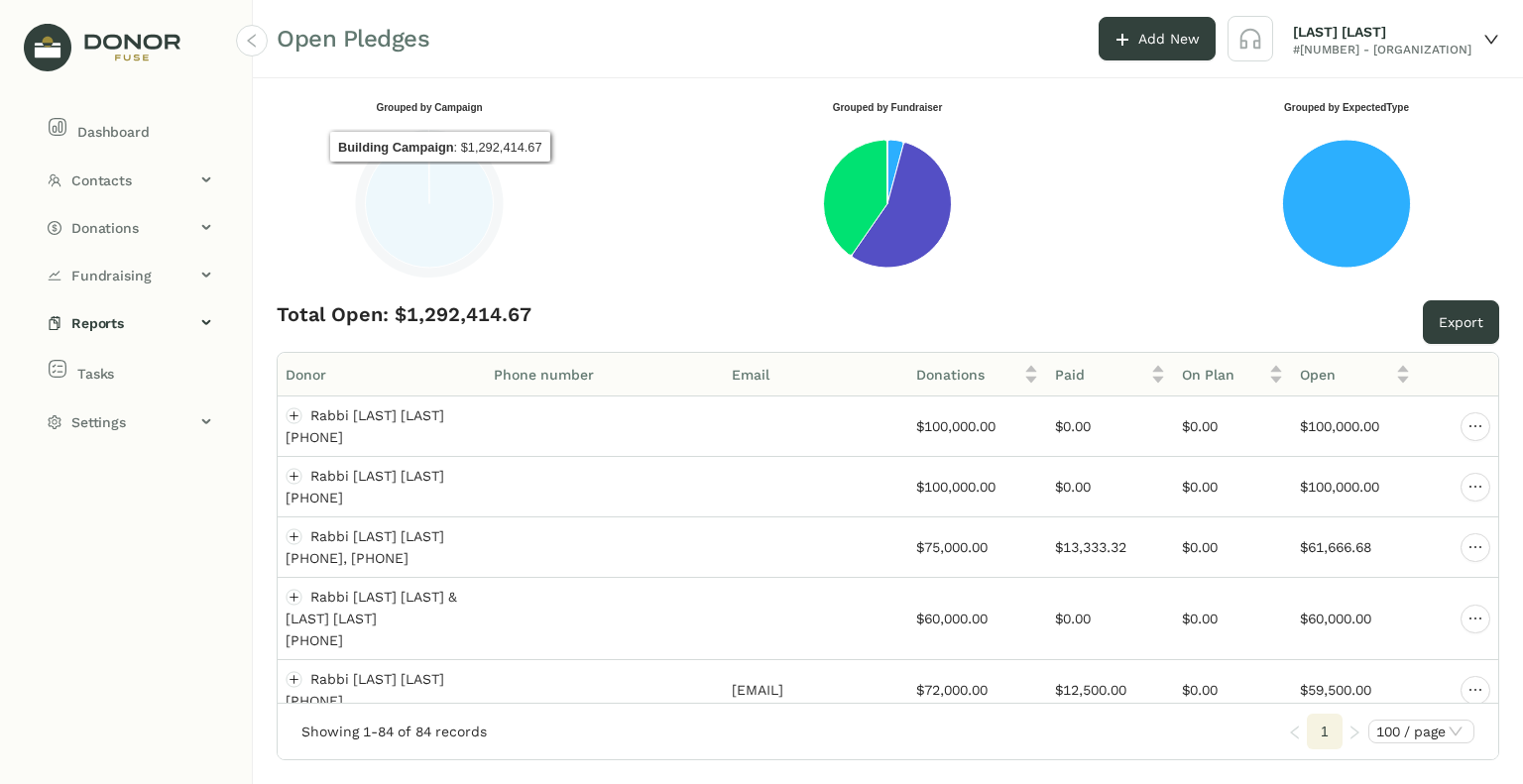 click at bounding box center (429, 203) 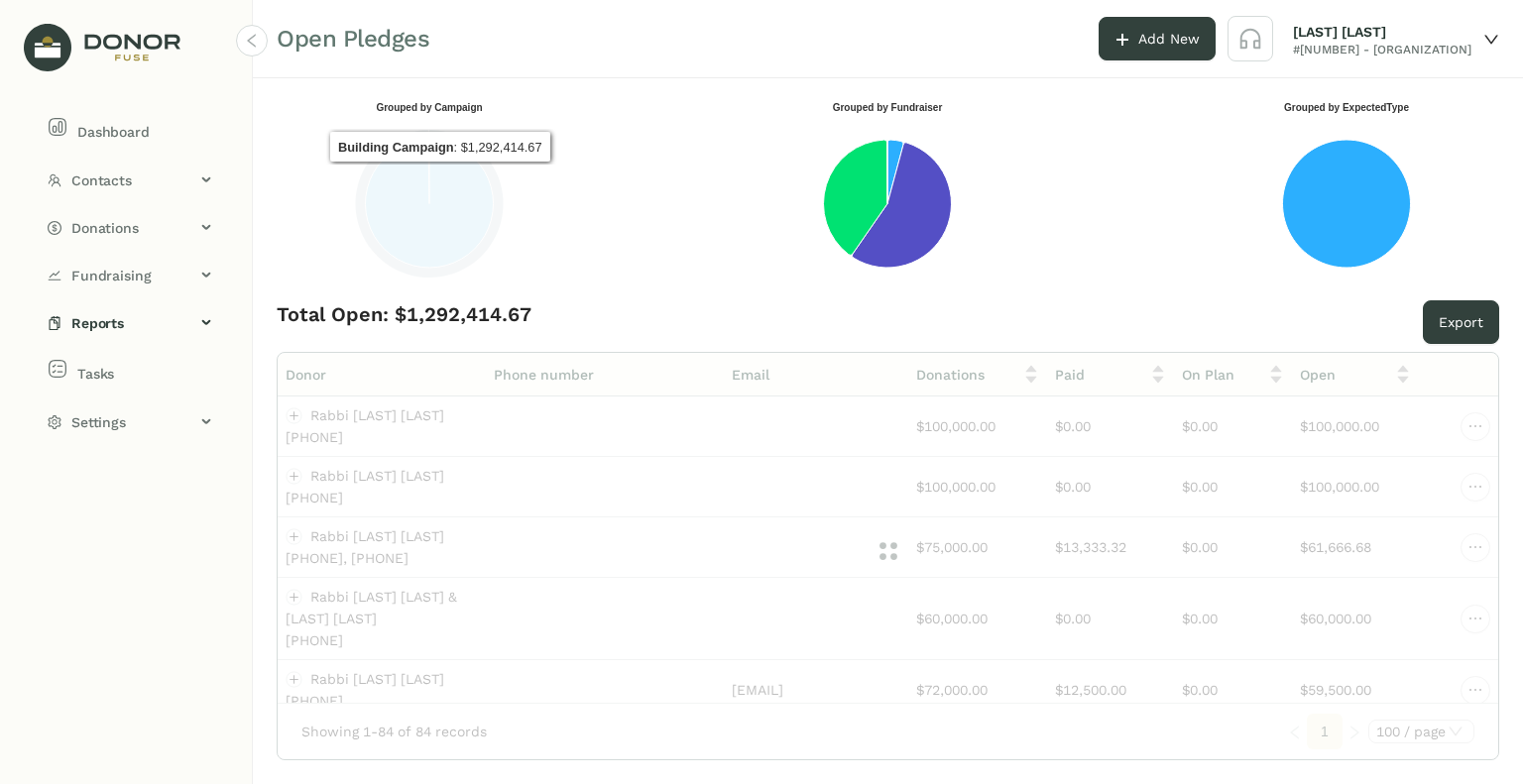 click at bounding box center (429, 203) 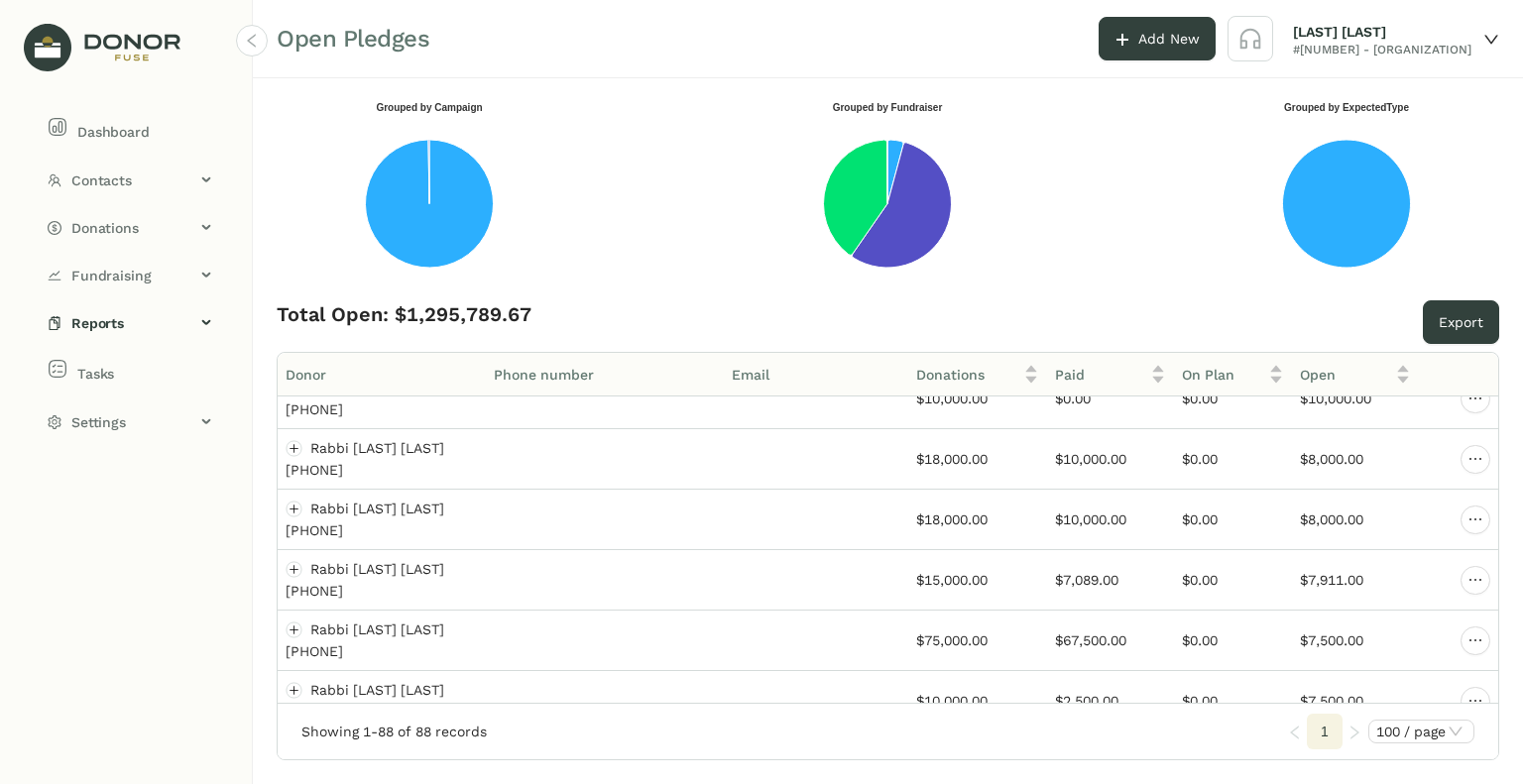 scroll, scrollTop: 2042, scrollLeft: 0, axis: vertical 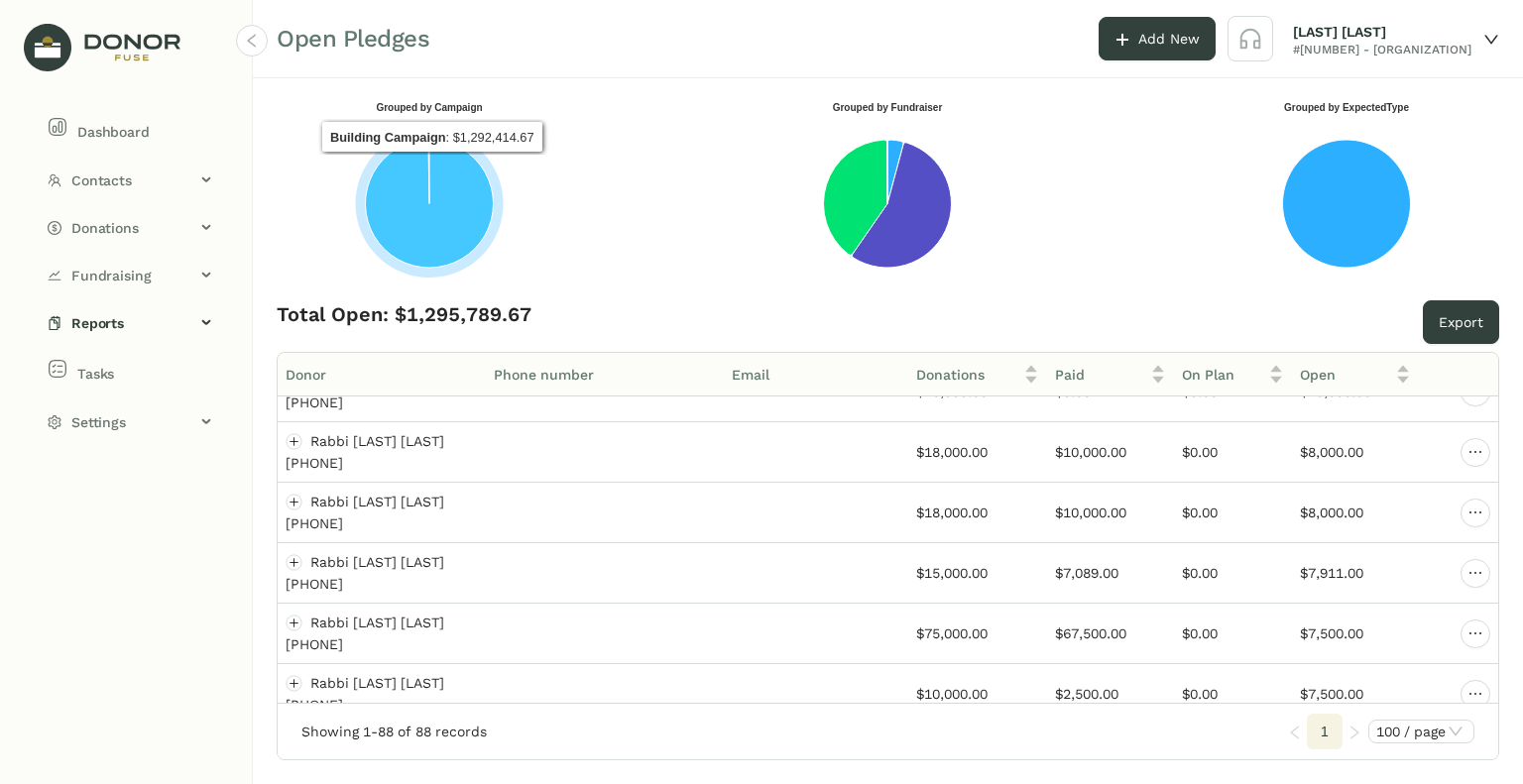 click at bounding box center [429, 203] 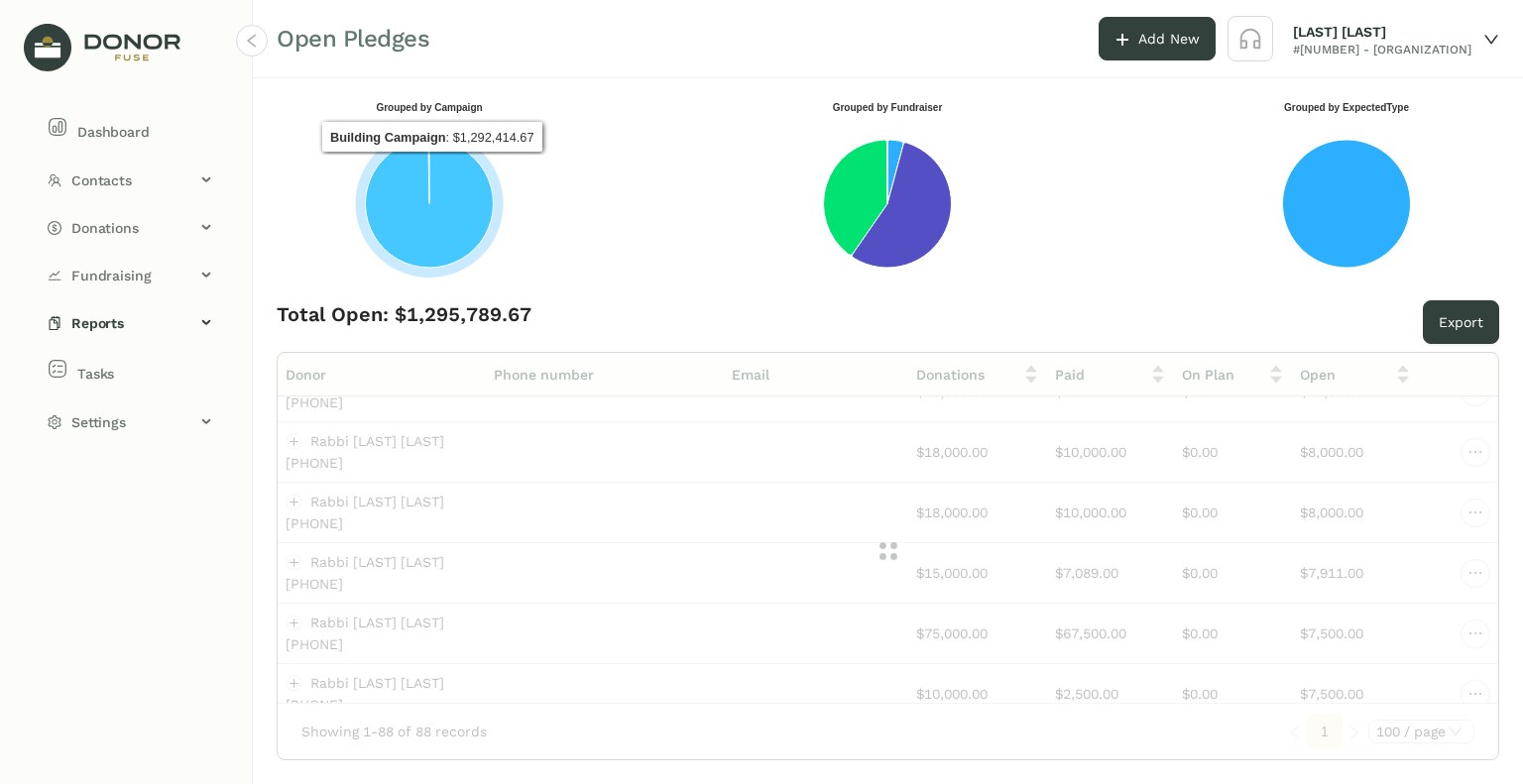 click at bounding box center (429, 203) 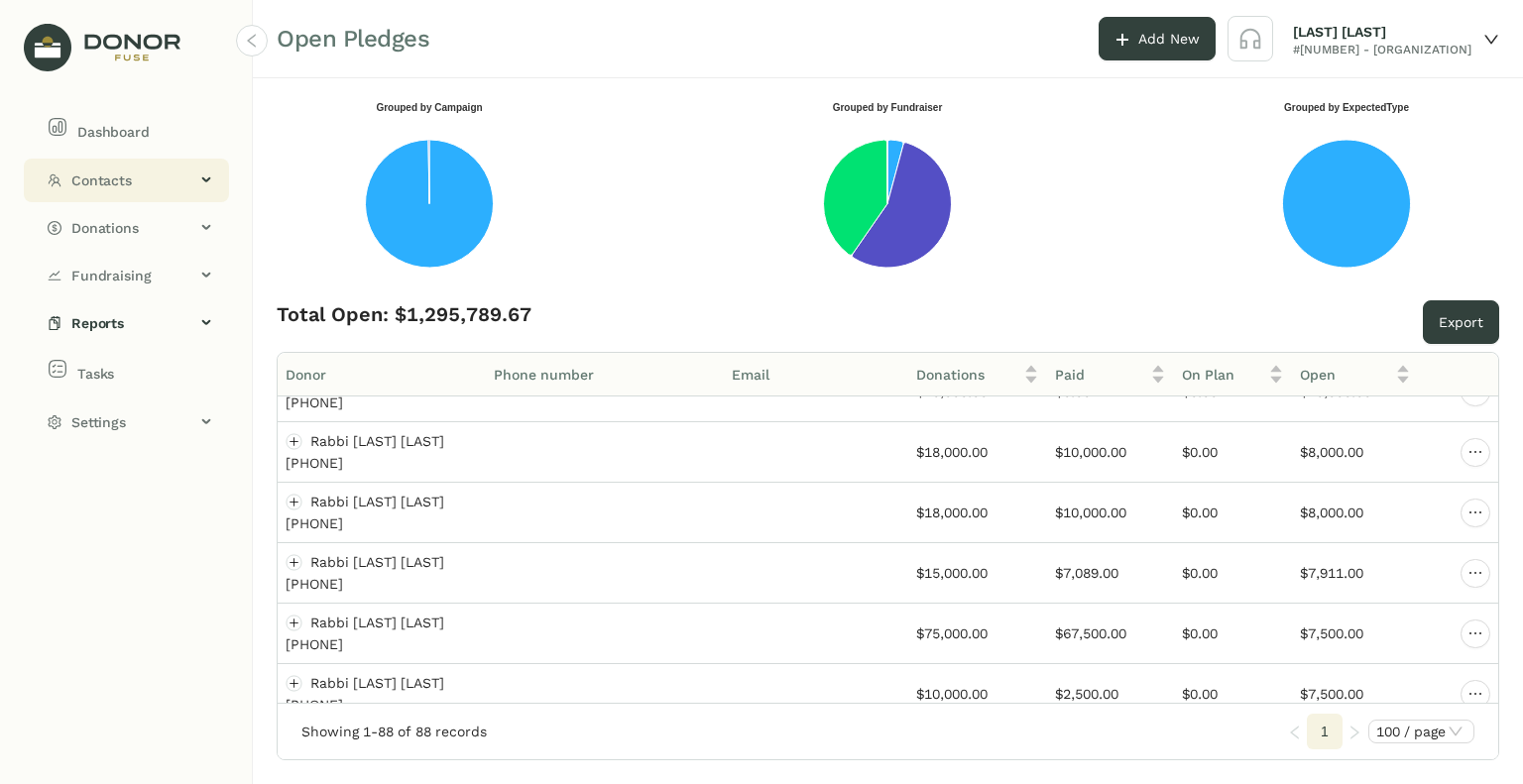 click on "Contacts" at bounding box center [126, 180] 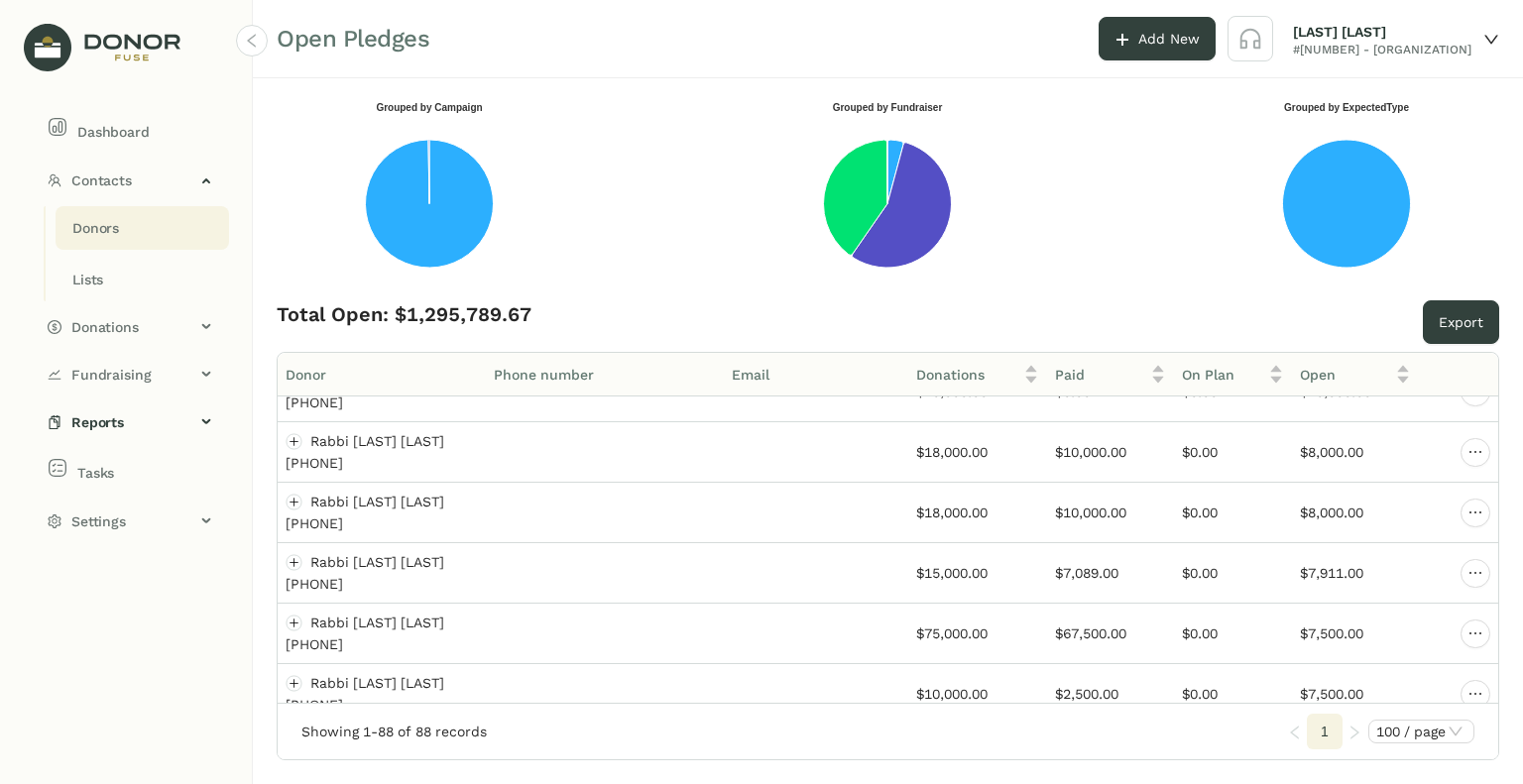 click on "Donors" at bounding box center (95, 228) 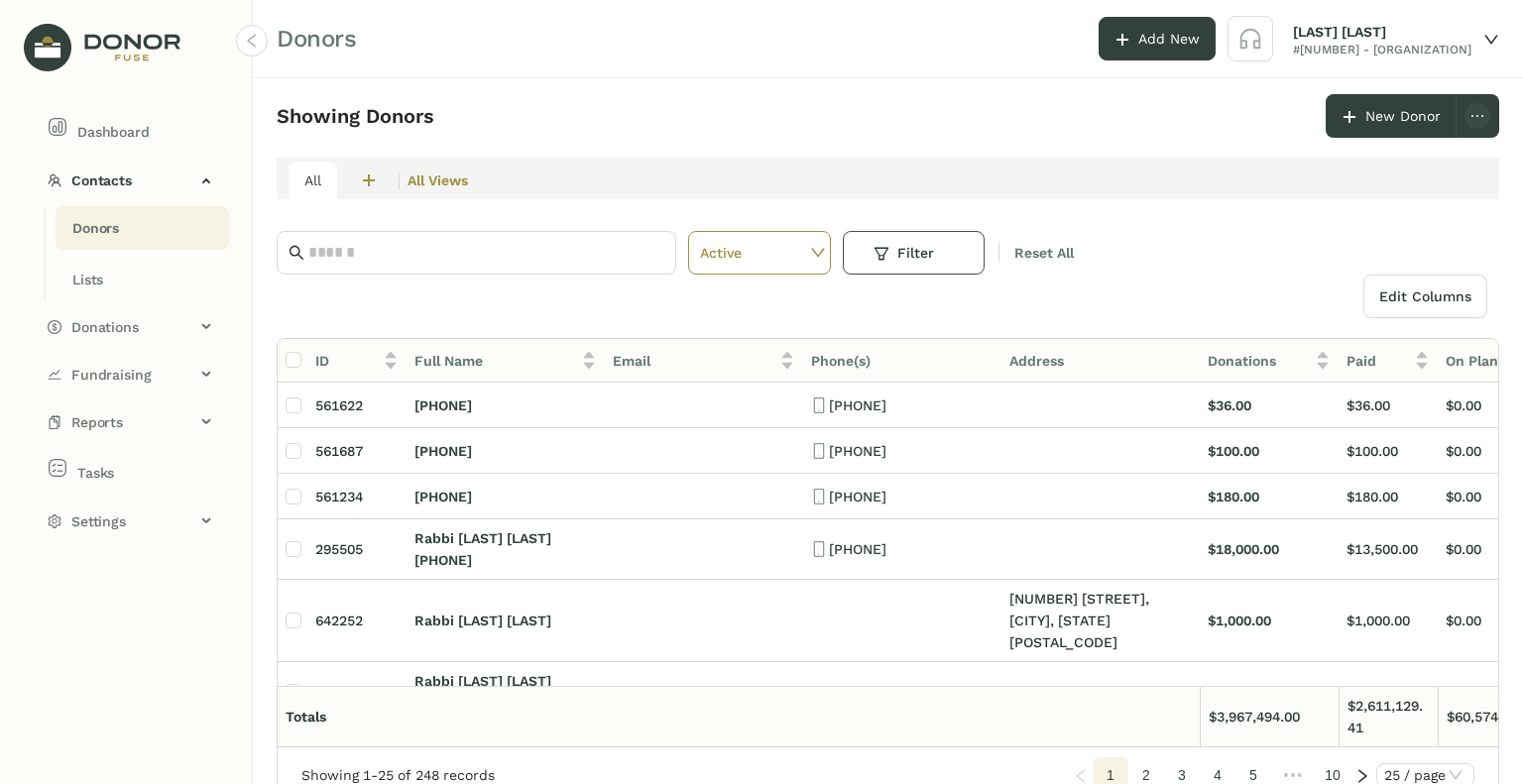 click on "Filter" at bounding box center [915, 253] 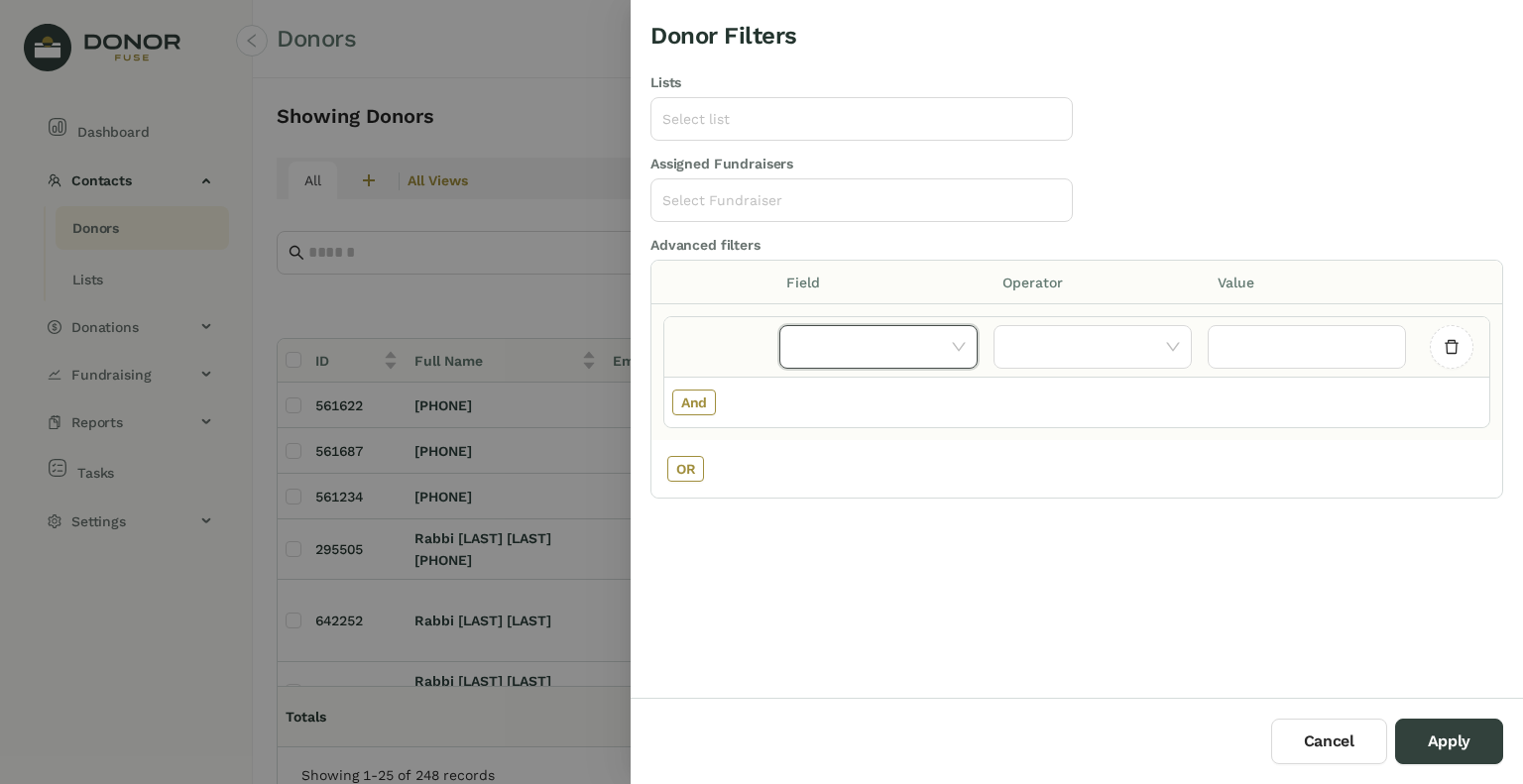 click at bounding box center [872, 347] 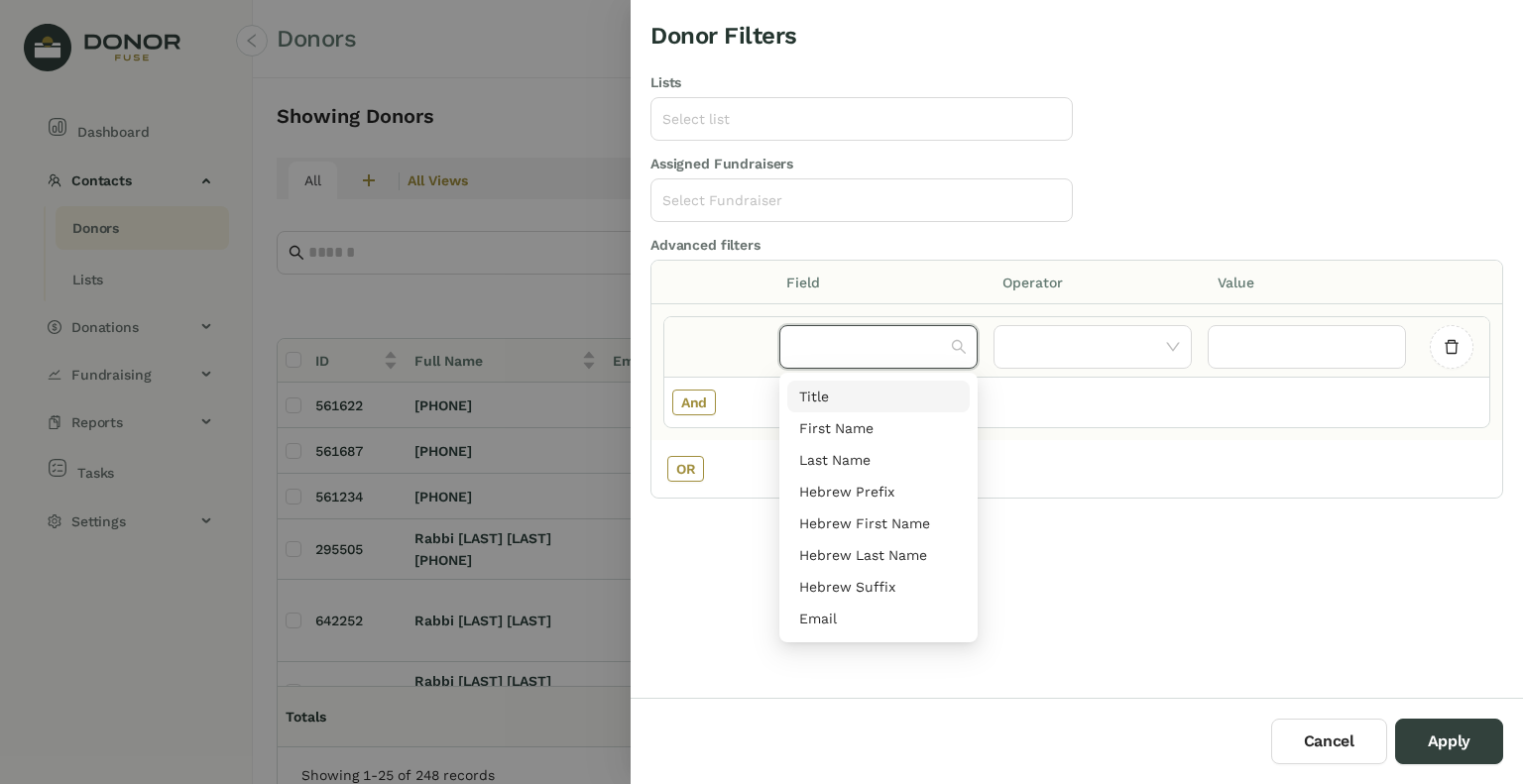 click at bounding box center [872, 347] 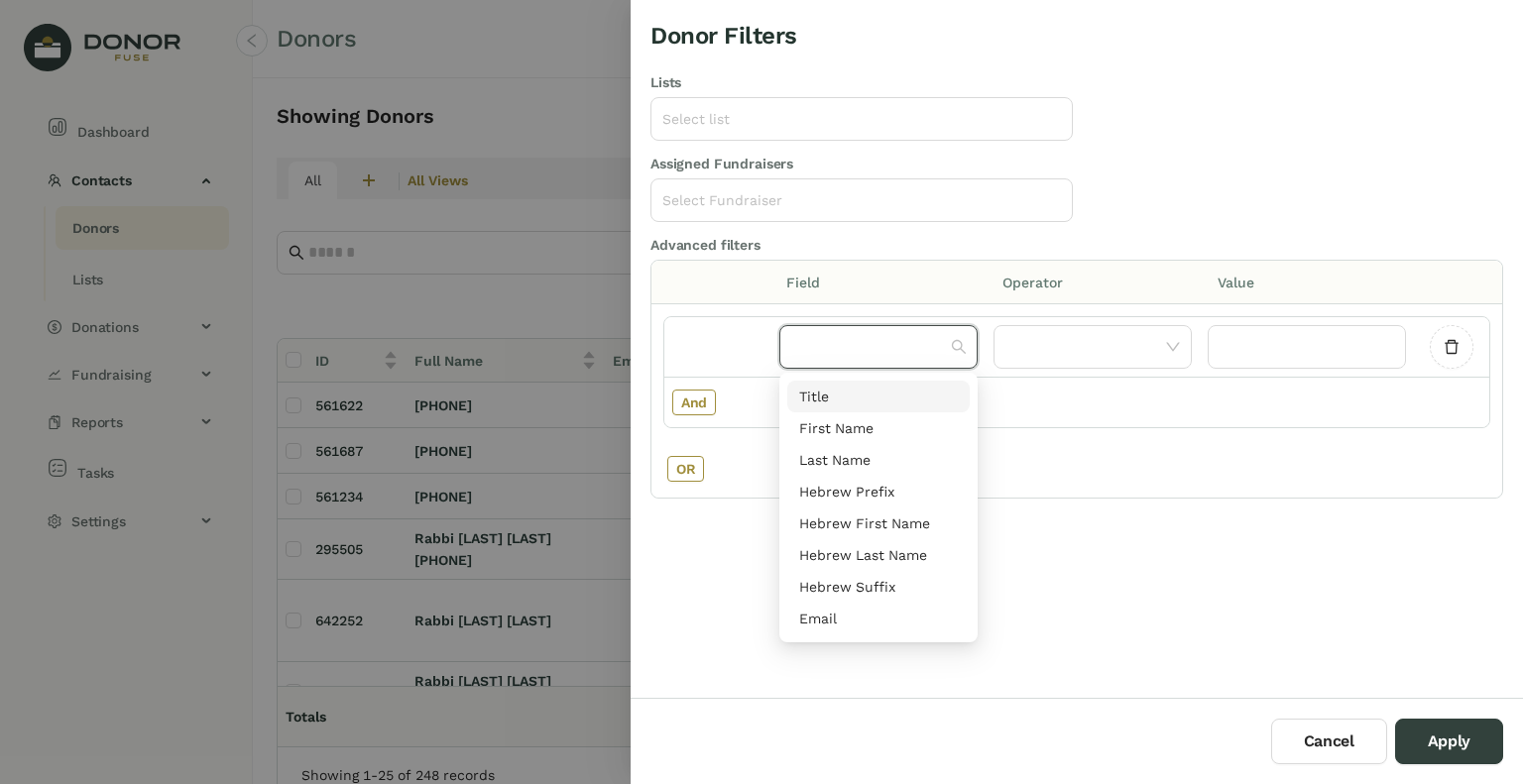 click on "Assigned Fundraisers    Select Fundraiser" at bounding box center [1077, 193] 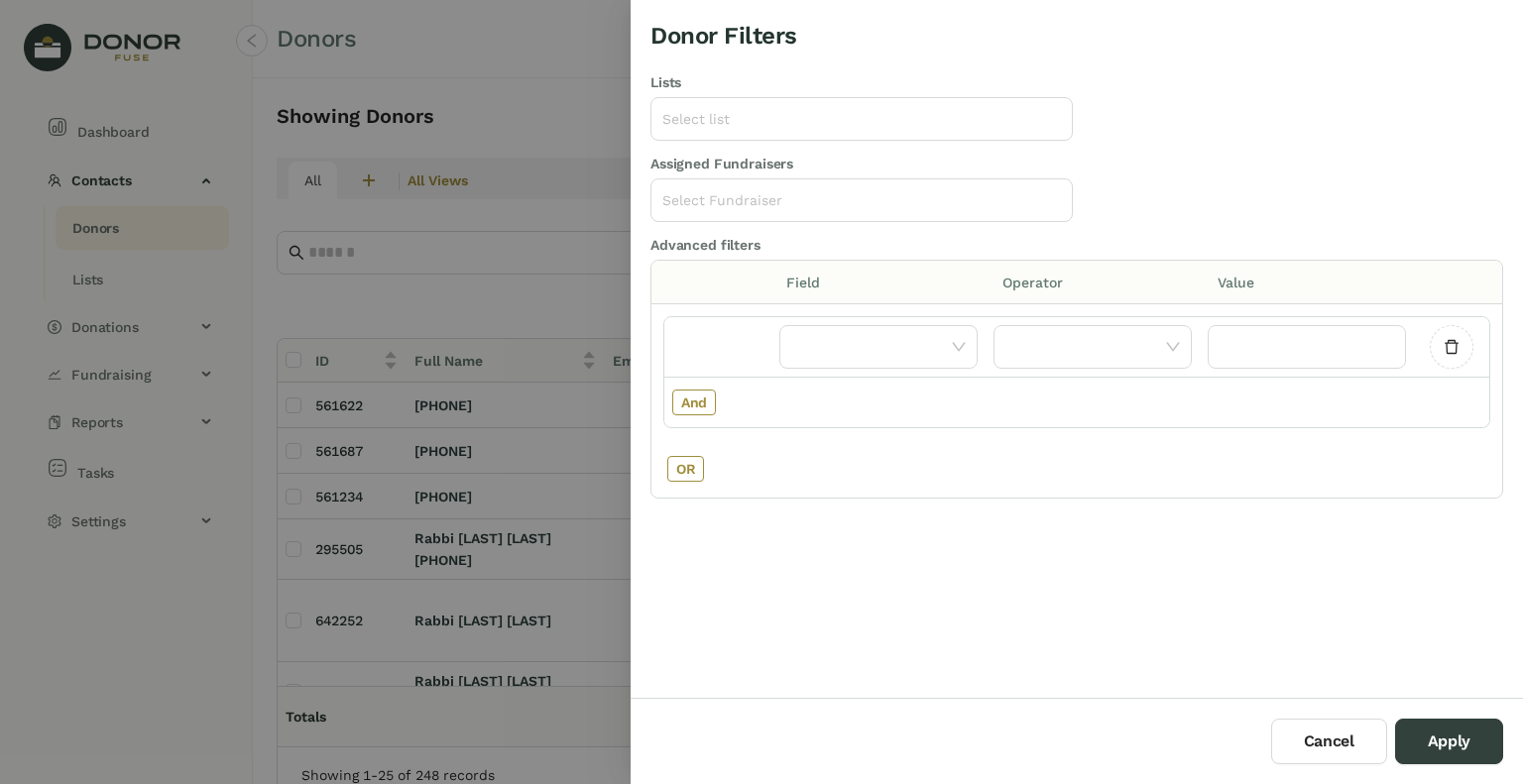 click at bounding box center [762, 392] 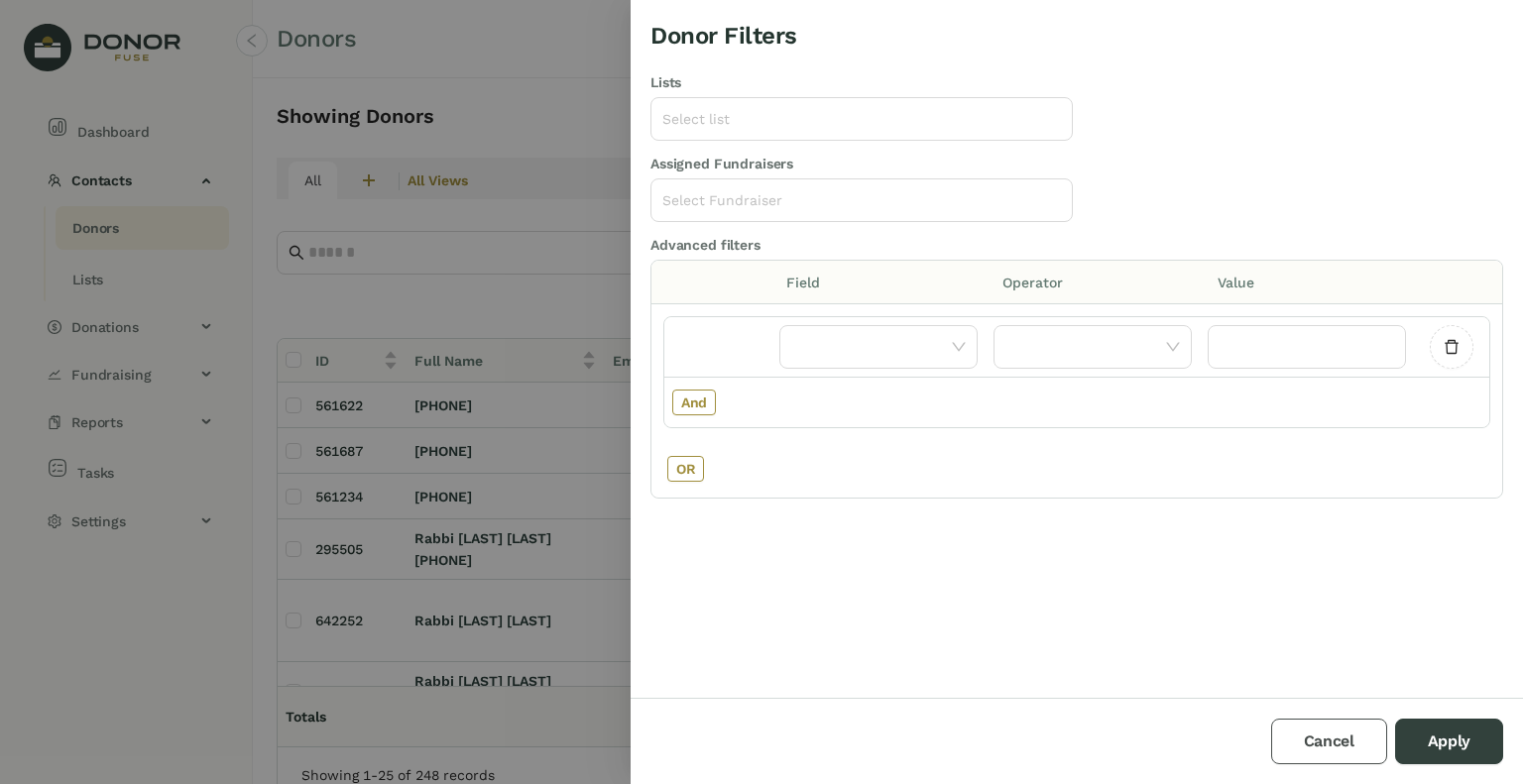 click on "Cancel" at bounding box center (1329, 741) 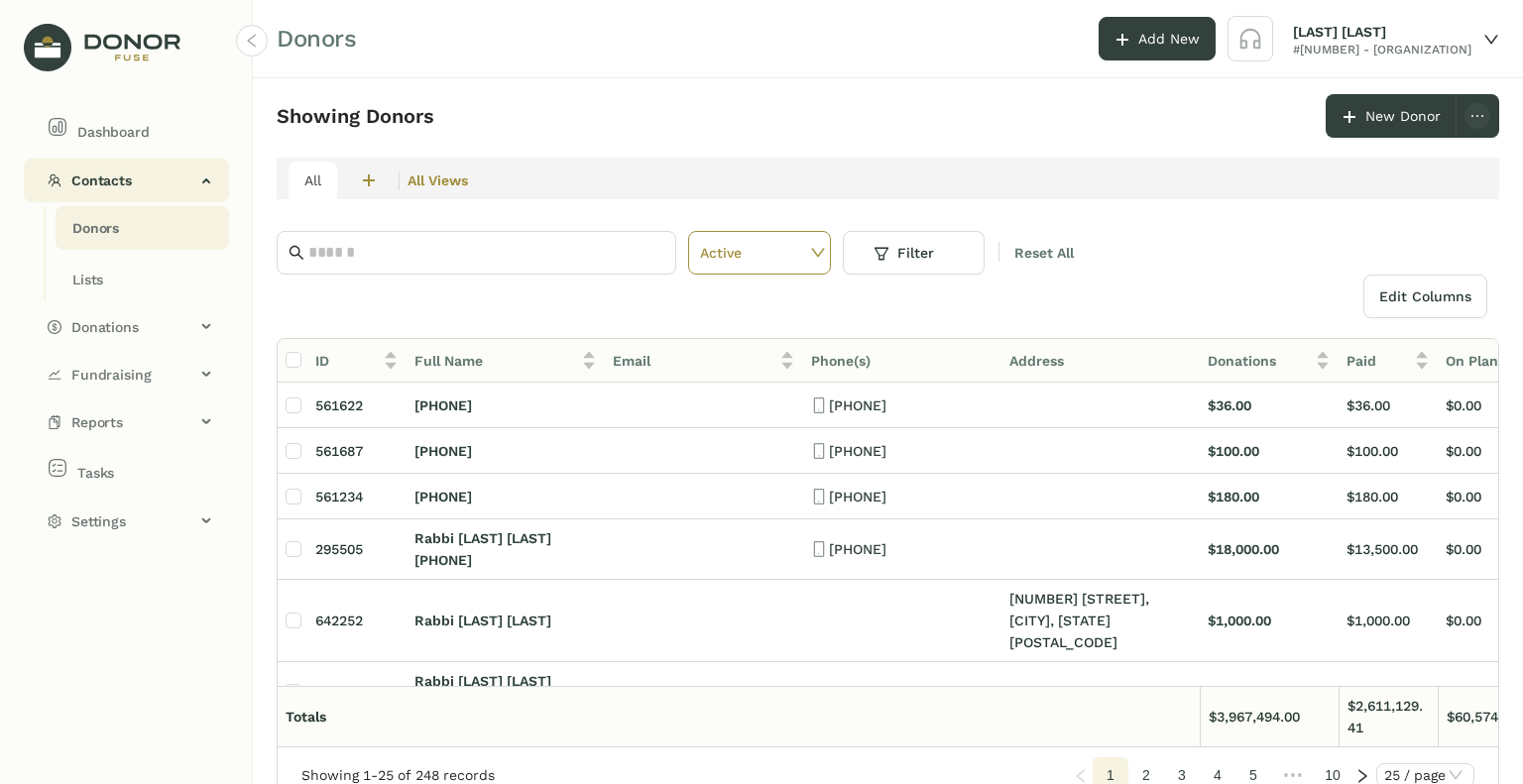 click on "Contacts" at bounding box center (126, 180) 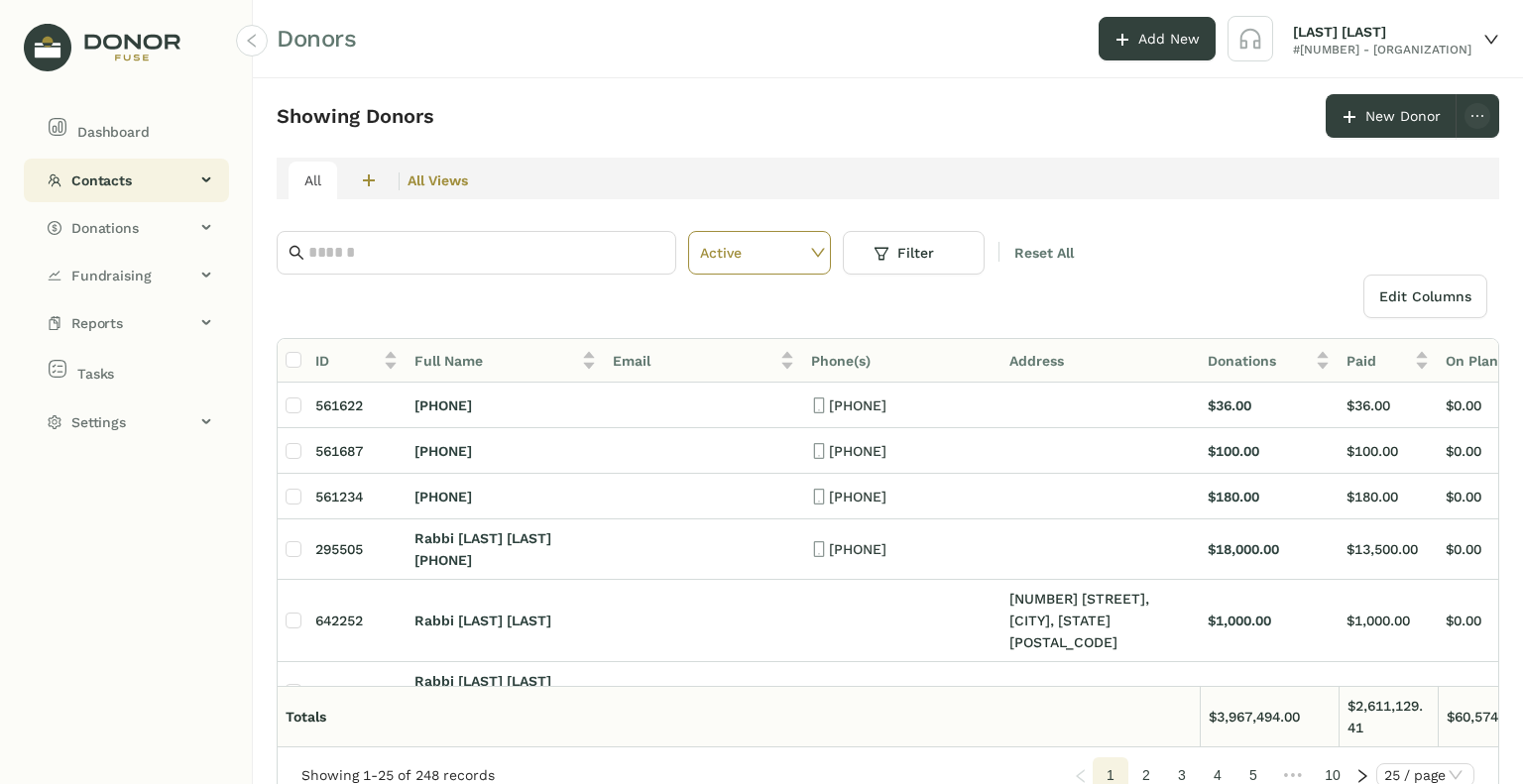 click on "Contacts" at bounding box center (126, 180) 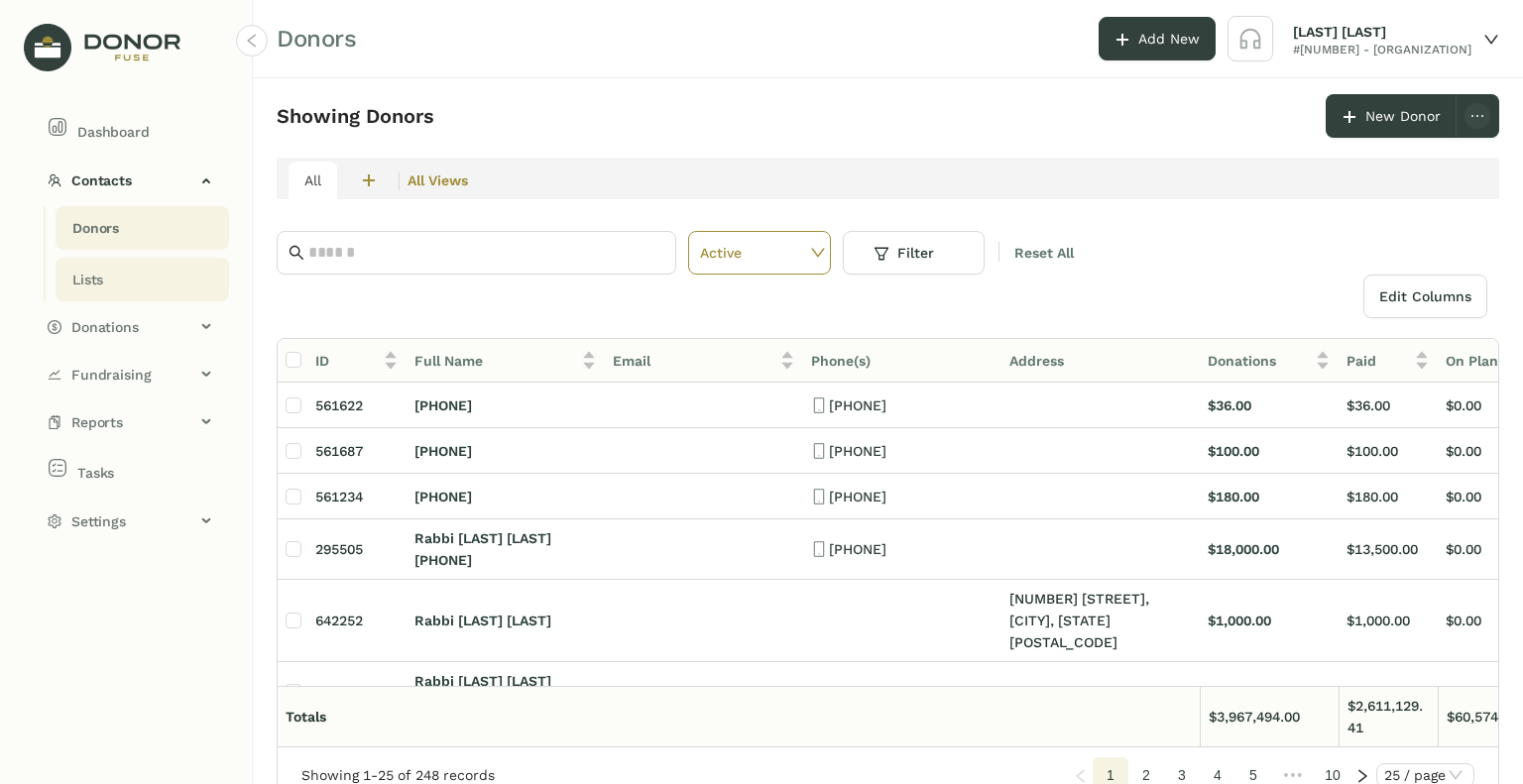 click on "Lists" at bounding box center [95, 228] 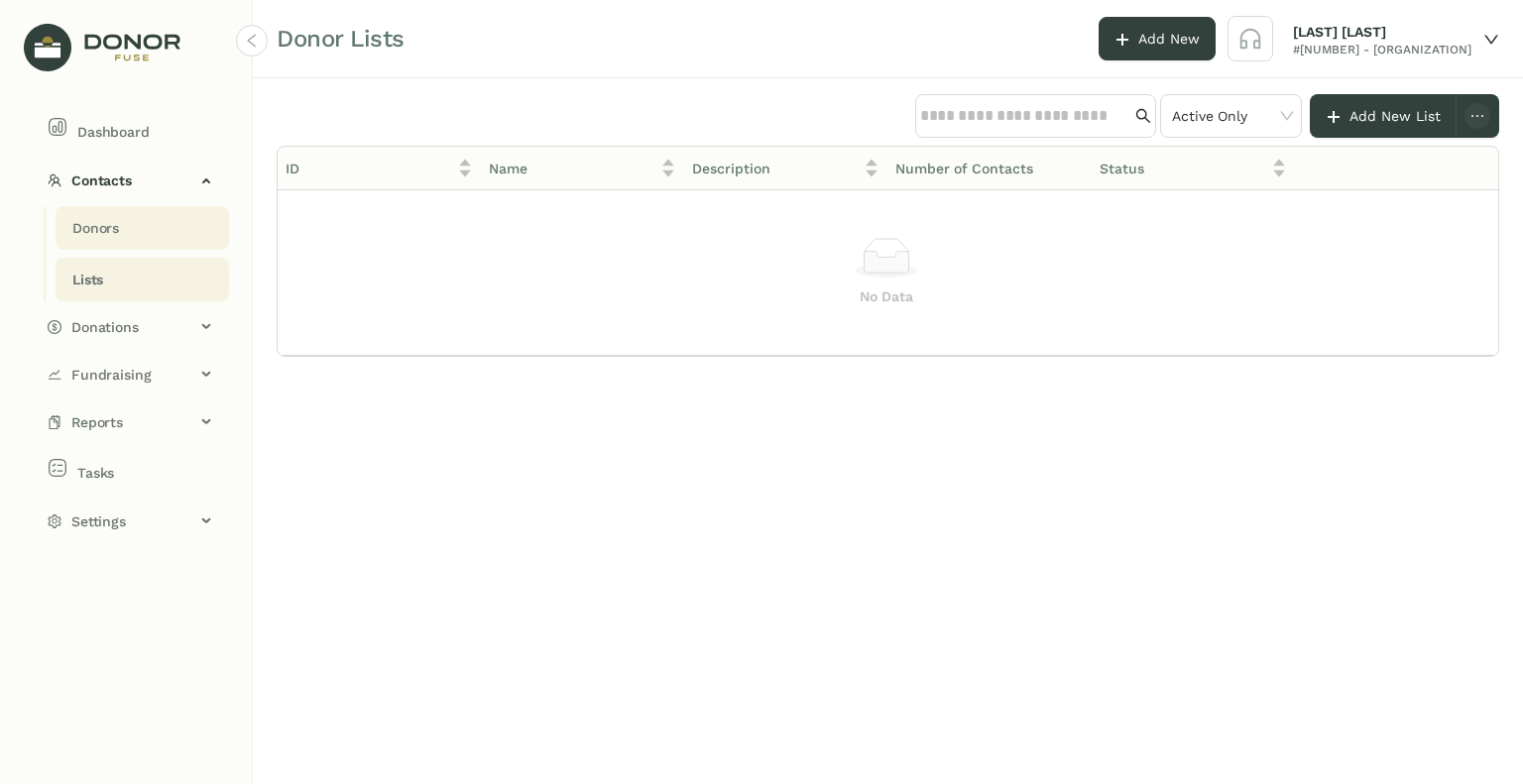 click on "Donors" at bounding box center (95, 228) 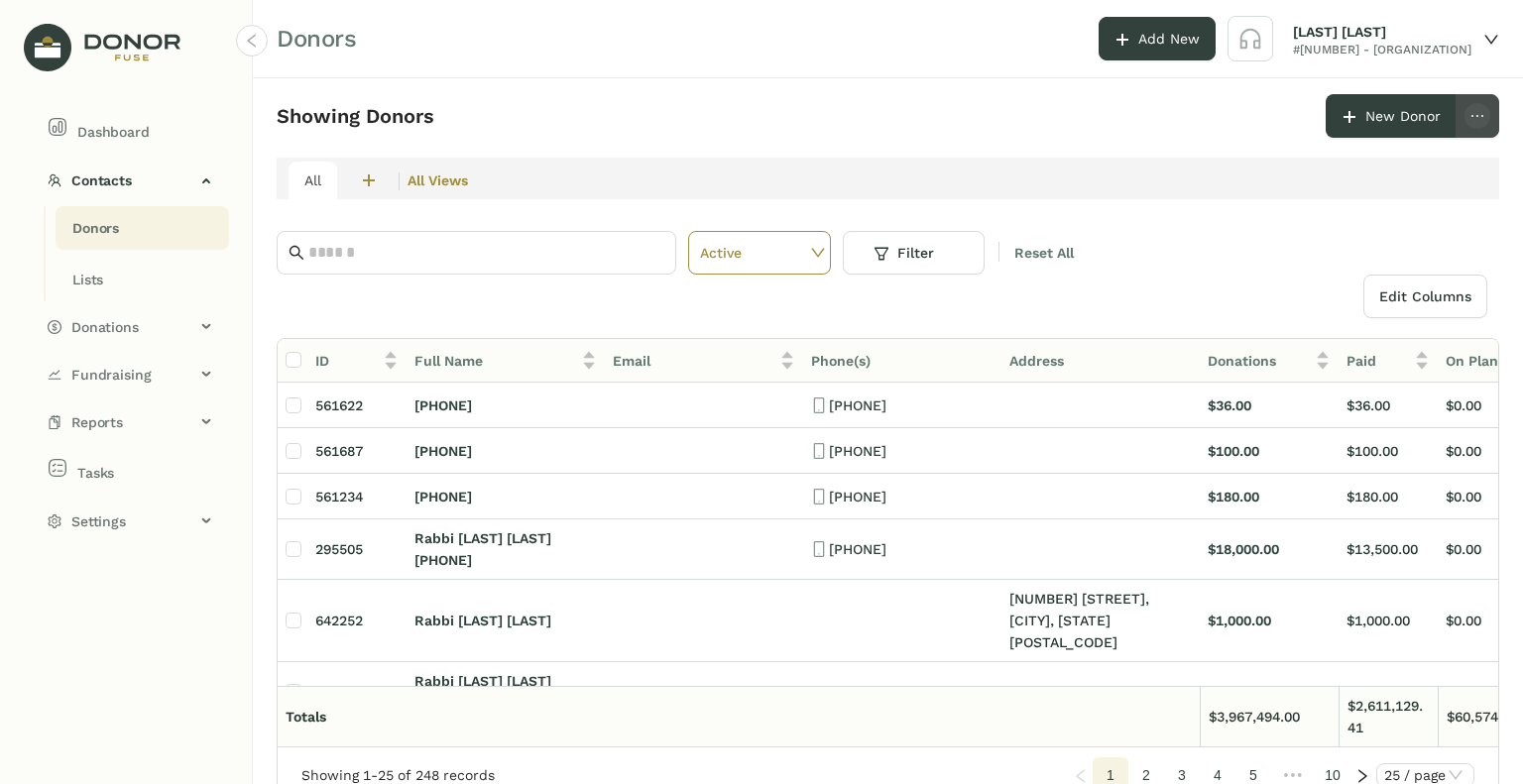 click at bounding box center (1477, 116) 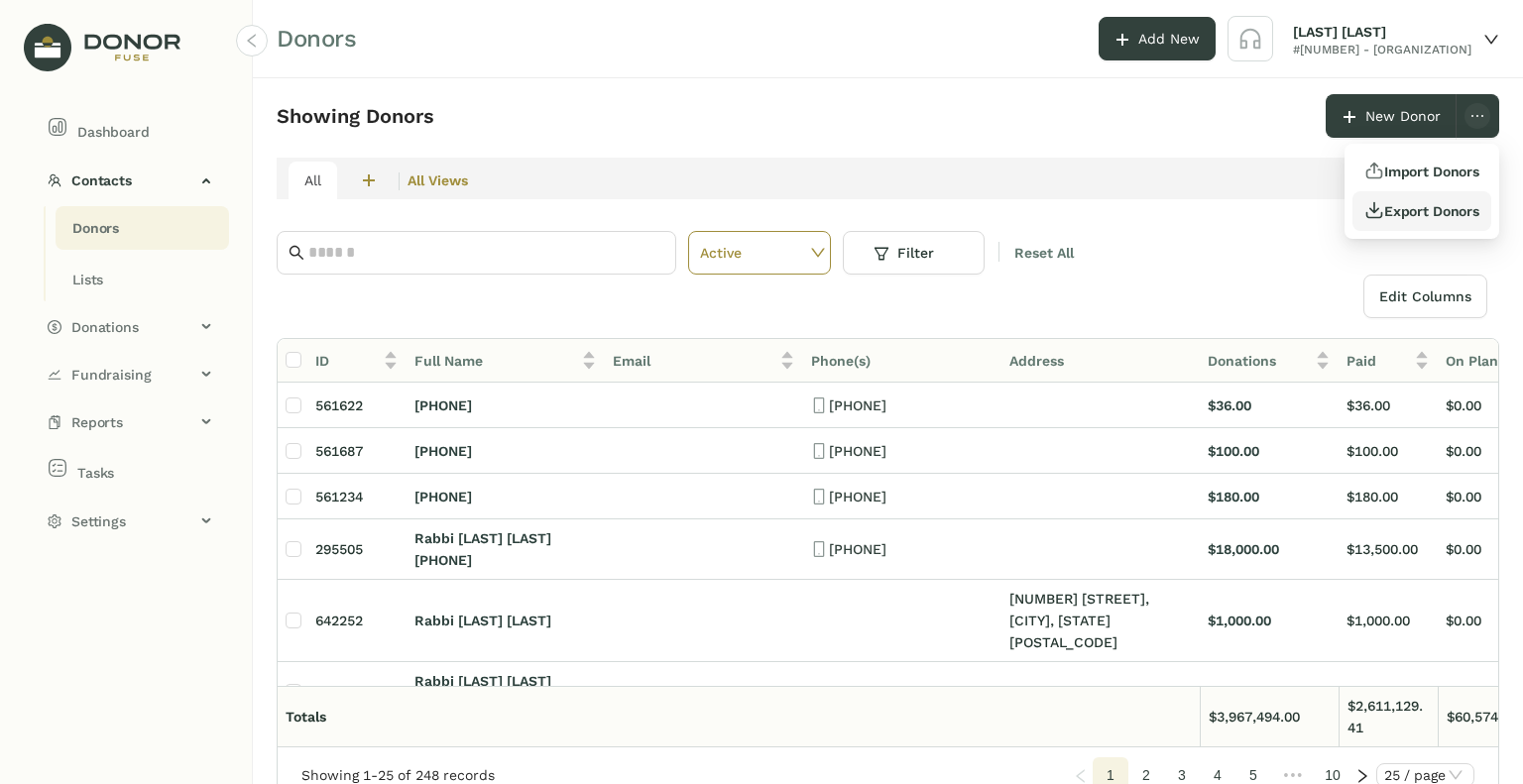 click on "Export Donors" at bounding box center [1422, 171] 